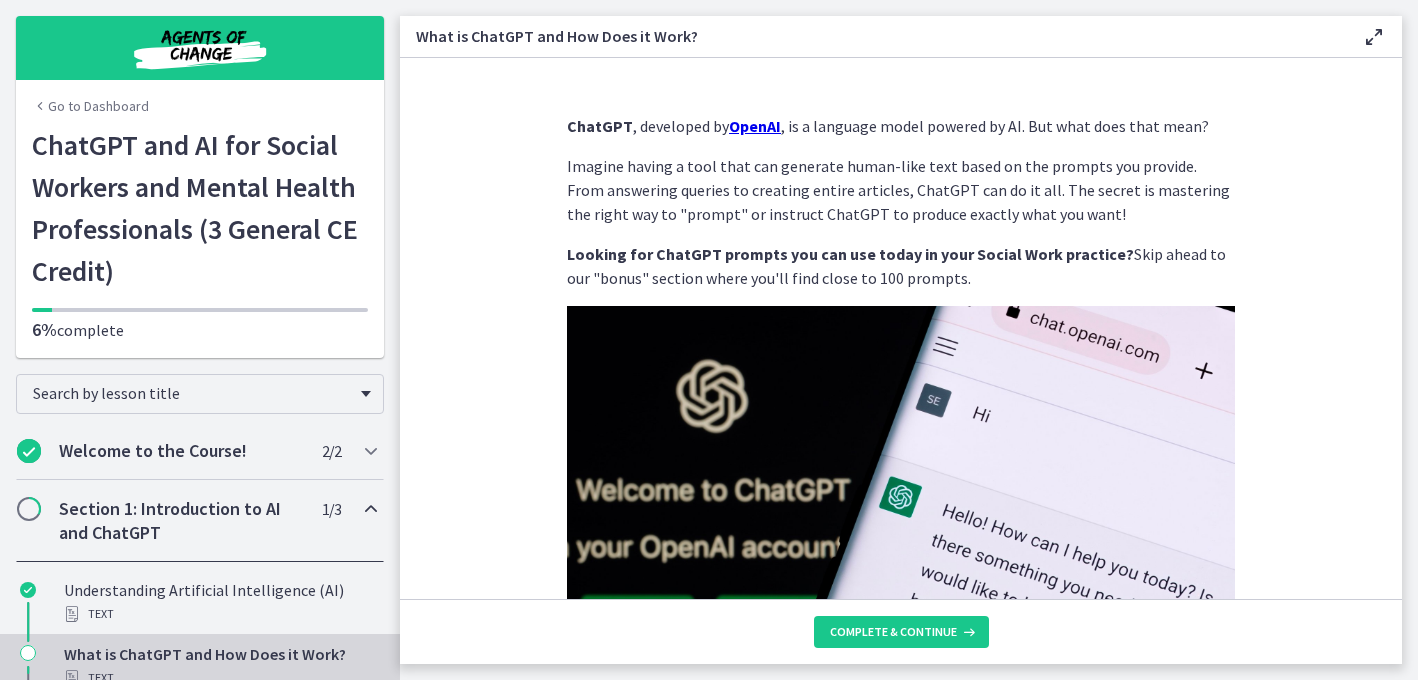 scroll, scrollTop: 0, scrollLeft: 0, axis: both 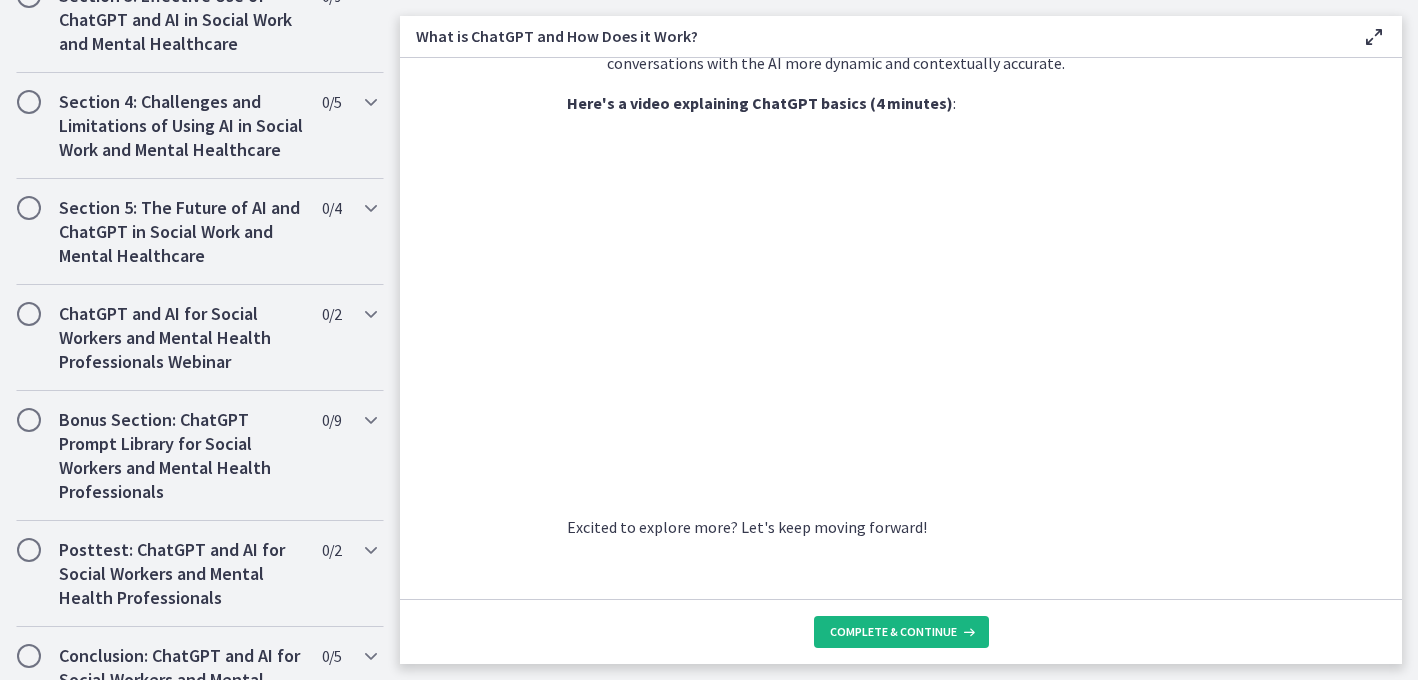 click on "Complete & continue" at bounding box center (893, 632) 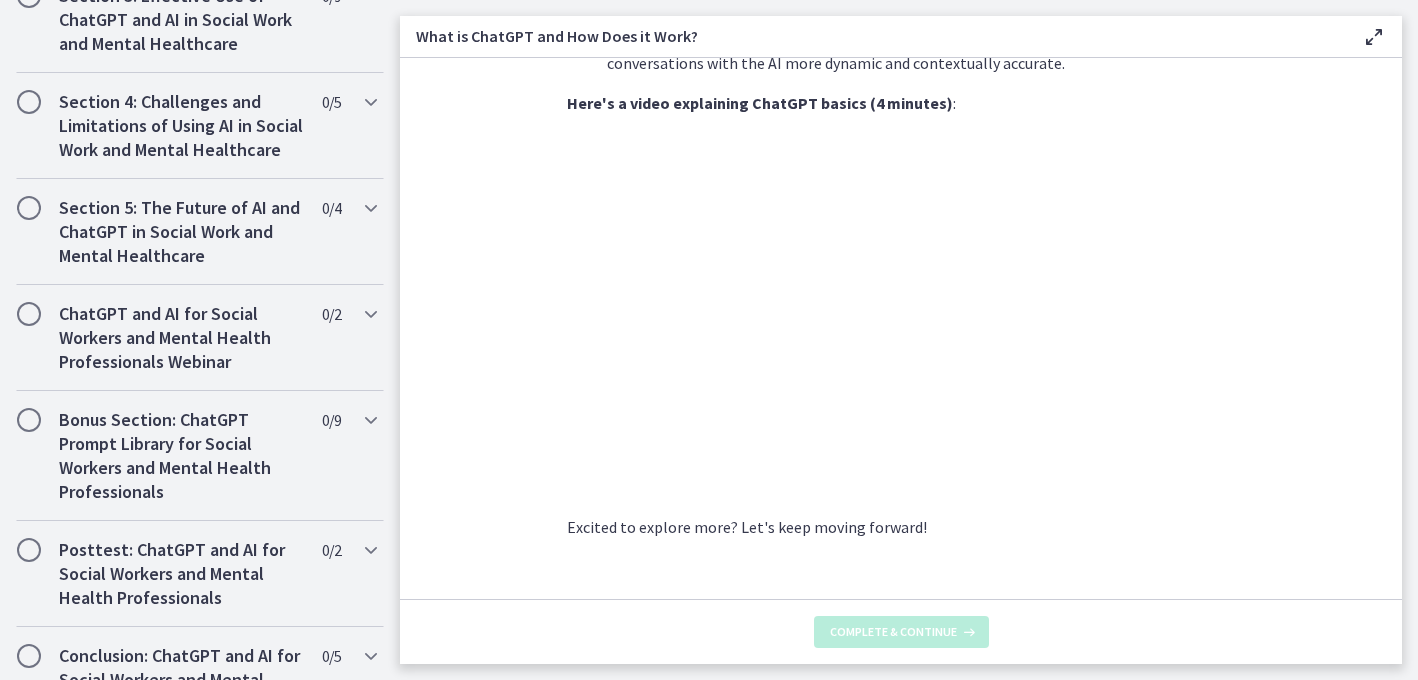 scroll, scrollTop: 0, scrollLeft: 0, axis: both 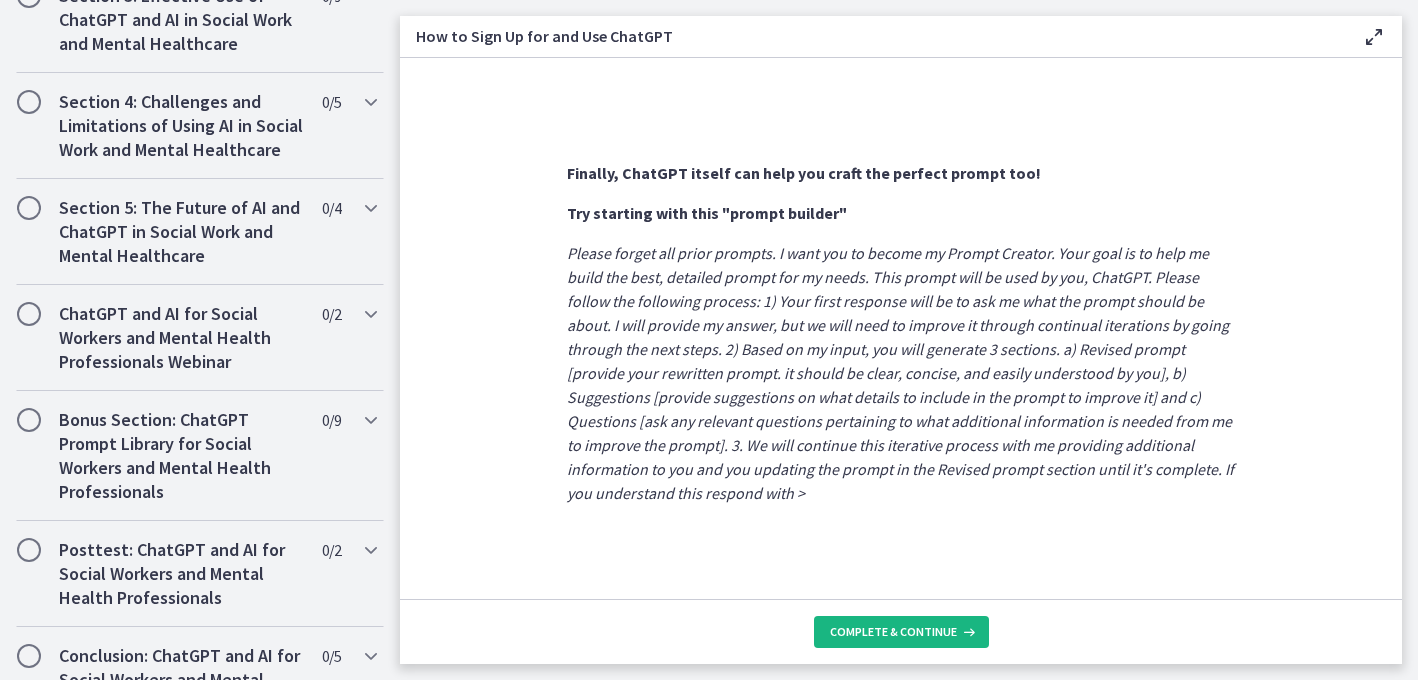 click on "Complete & continue" at bounding box center (893, 632) 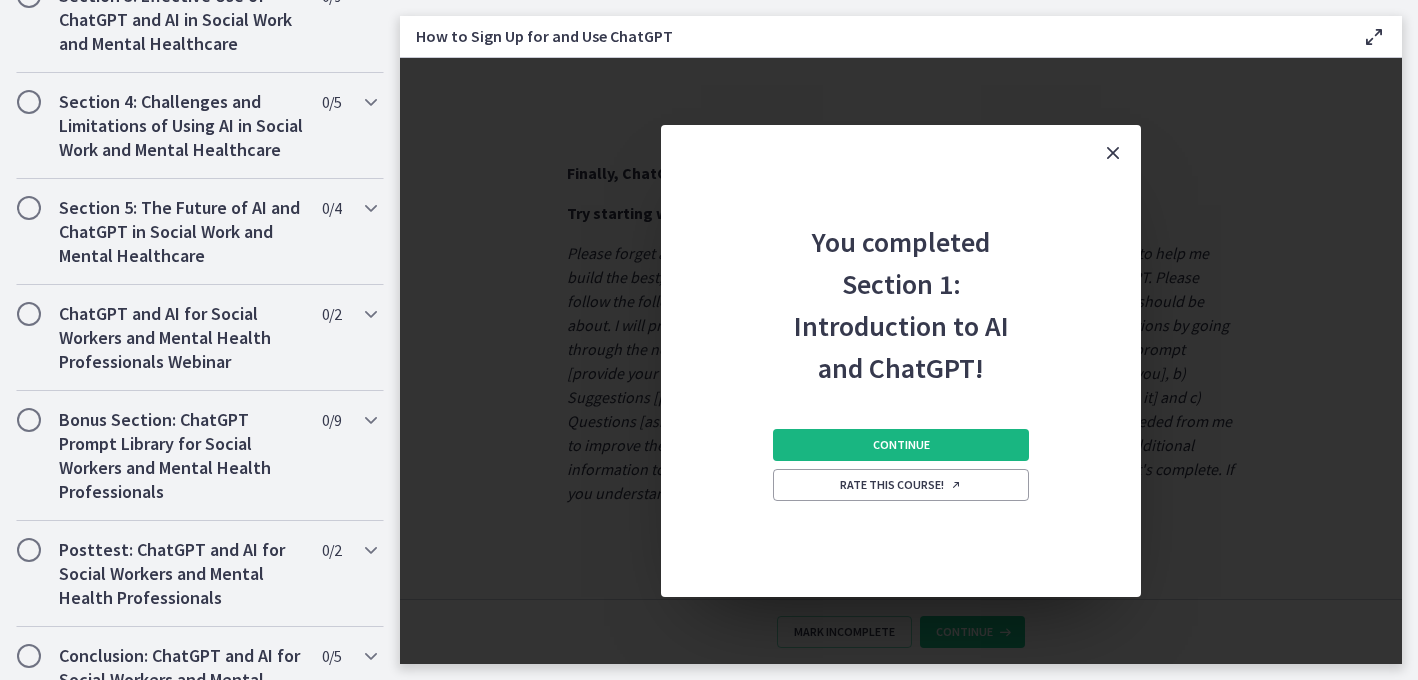 click on "Continue" at bounding box center [901, 445] 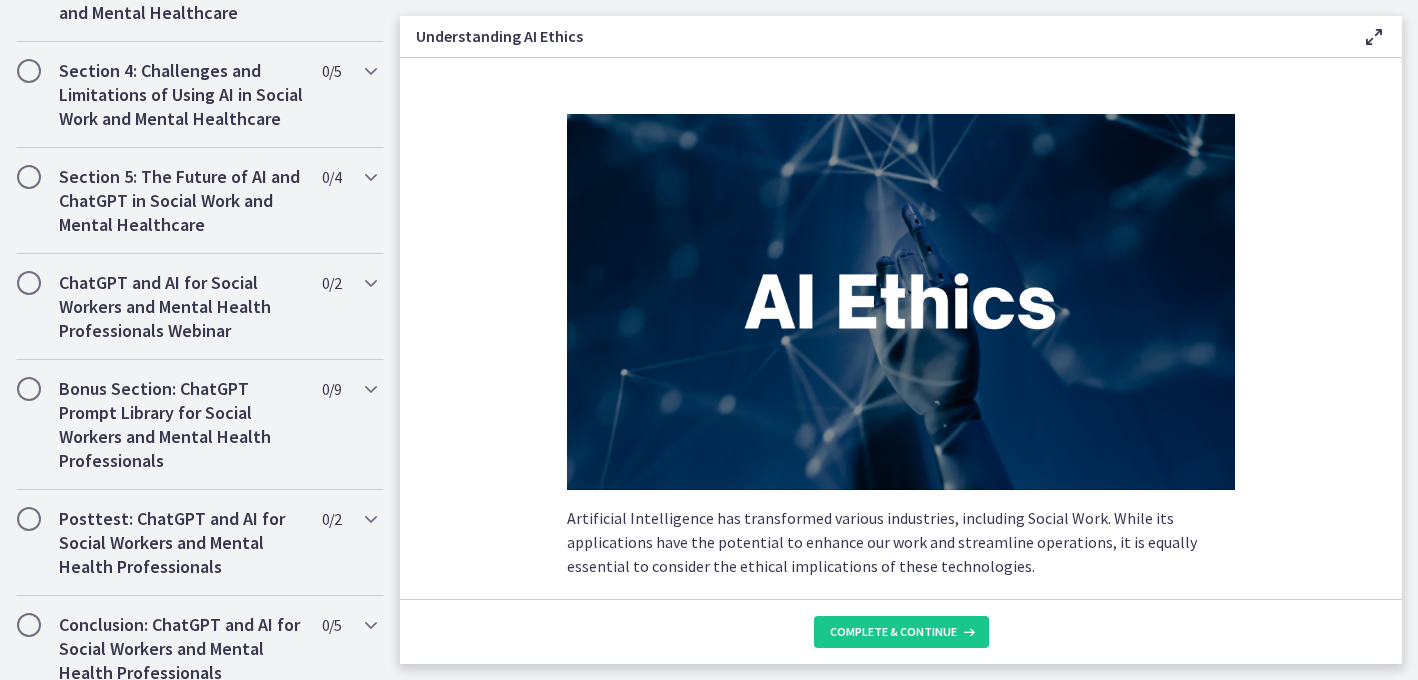 scroll, scrollTop: 1109, scrollLeft: 0, axis: vertical 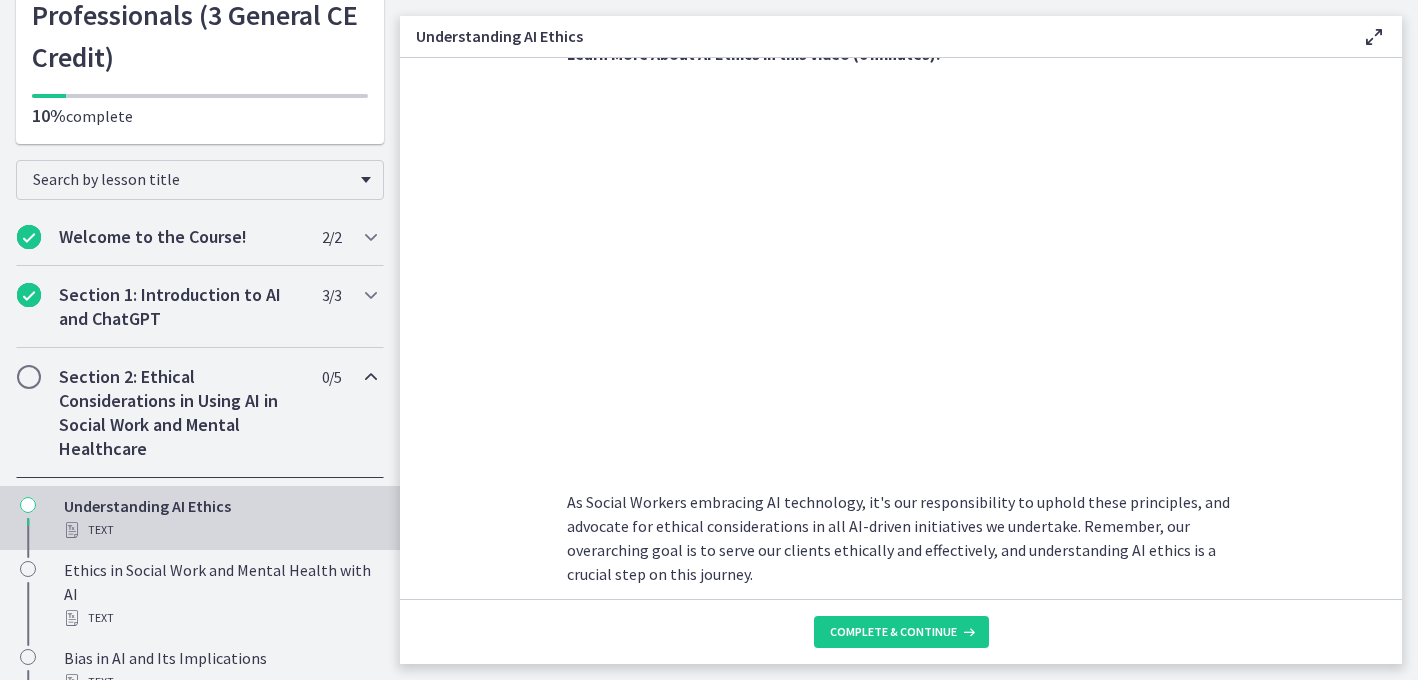 click on "Artificial Intelligence has transformed various industries, including Social Work. While its applications have the potential to enhance our work and streamline operations, it is equally essential to consider the ethical implications of these technologies.
AI Ethics  broadly involves ensuring fairness, transparency, accountability, and harm reduction in the development and application of AI technologies. It's about making sure that AI is used in a manner that respects human rights and values, while promoting societal benefits.
Let's break down these principles further:
Fairness : AI should be designed and used in a way that treats all individuals equitably. It should not reinforce existing social inequalities or introduce new ones.
Transparency : There should be clarity about how AI systems work, how they make decisions, and how they can be audited.
Accountability
Harm Reduction" at bounding box center [901, 328] 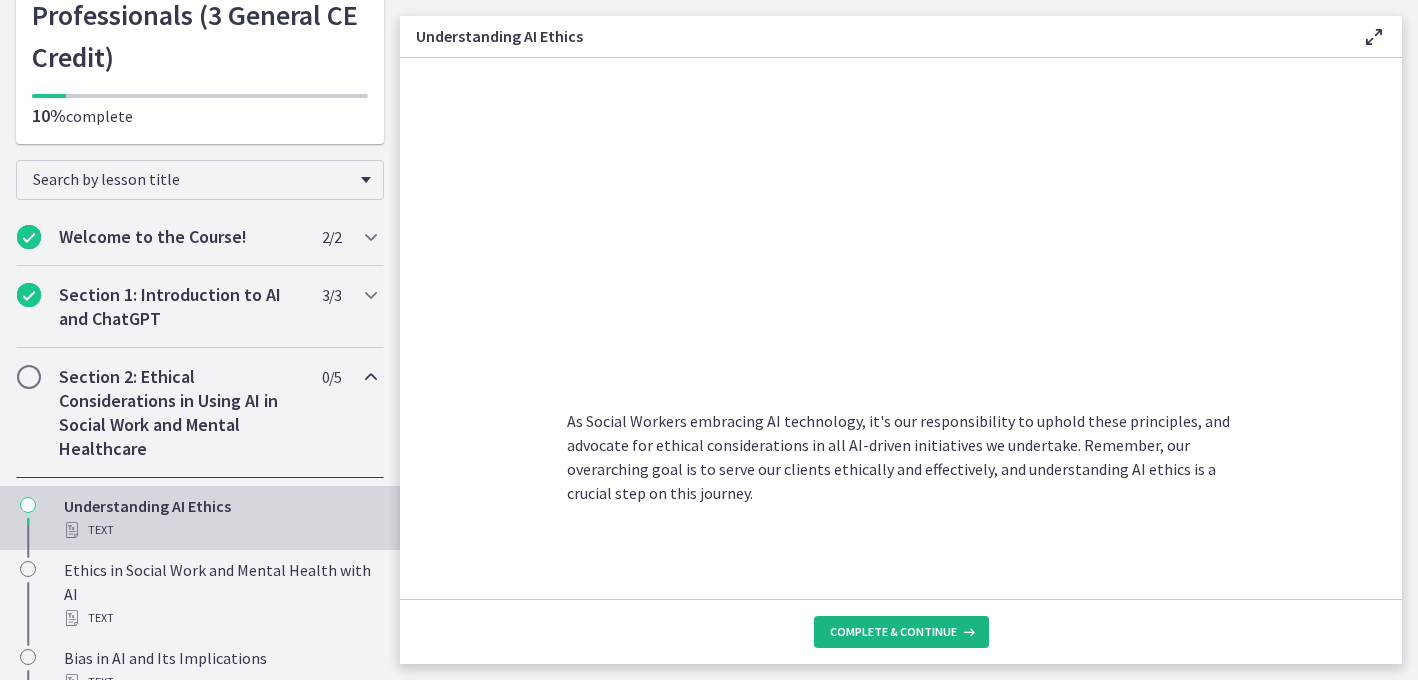 click on "Complete & continue" at bounding box center (901, 632) 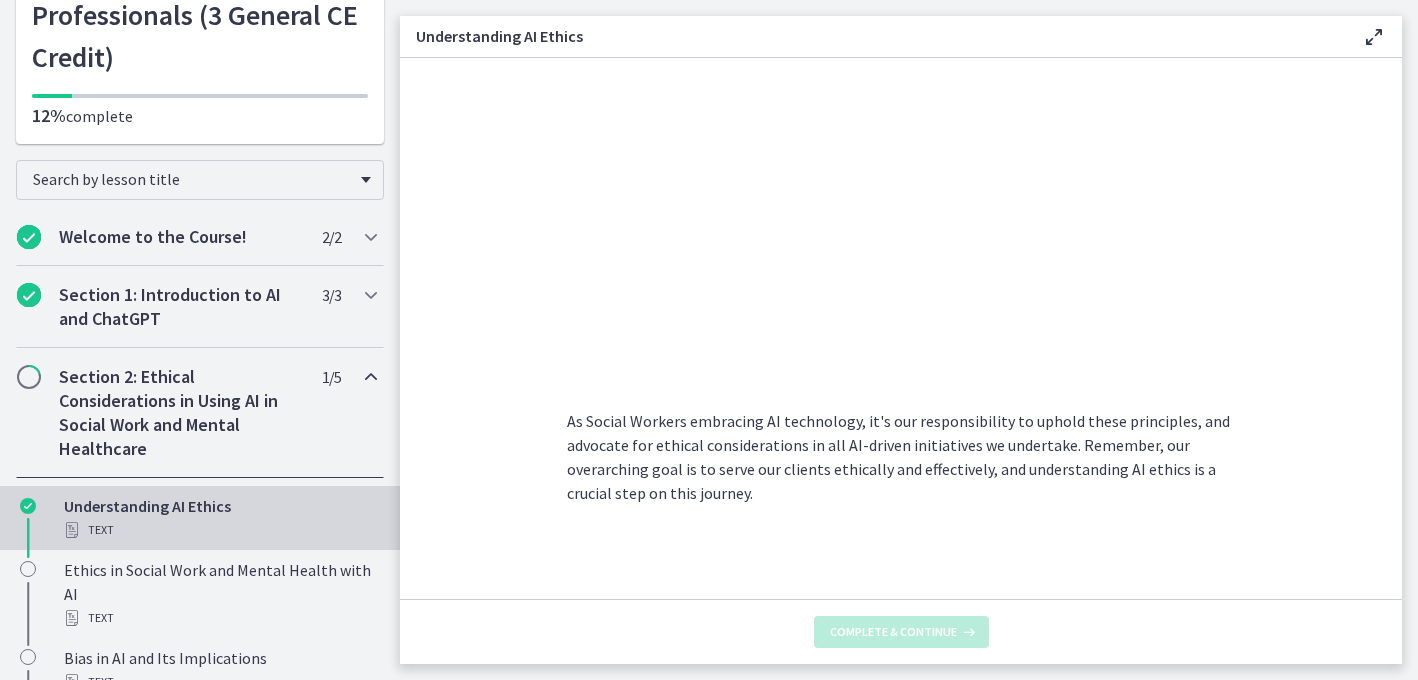scroll, scrollTop: 0, scrollLeft: 0, axis: both 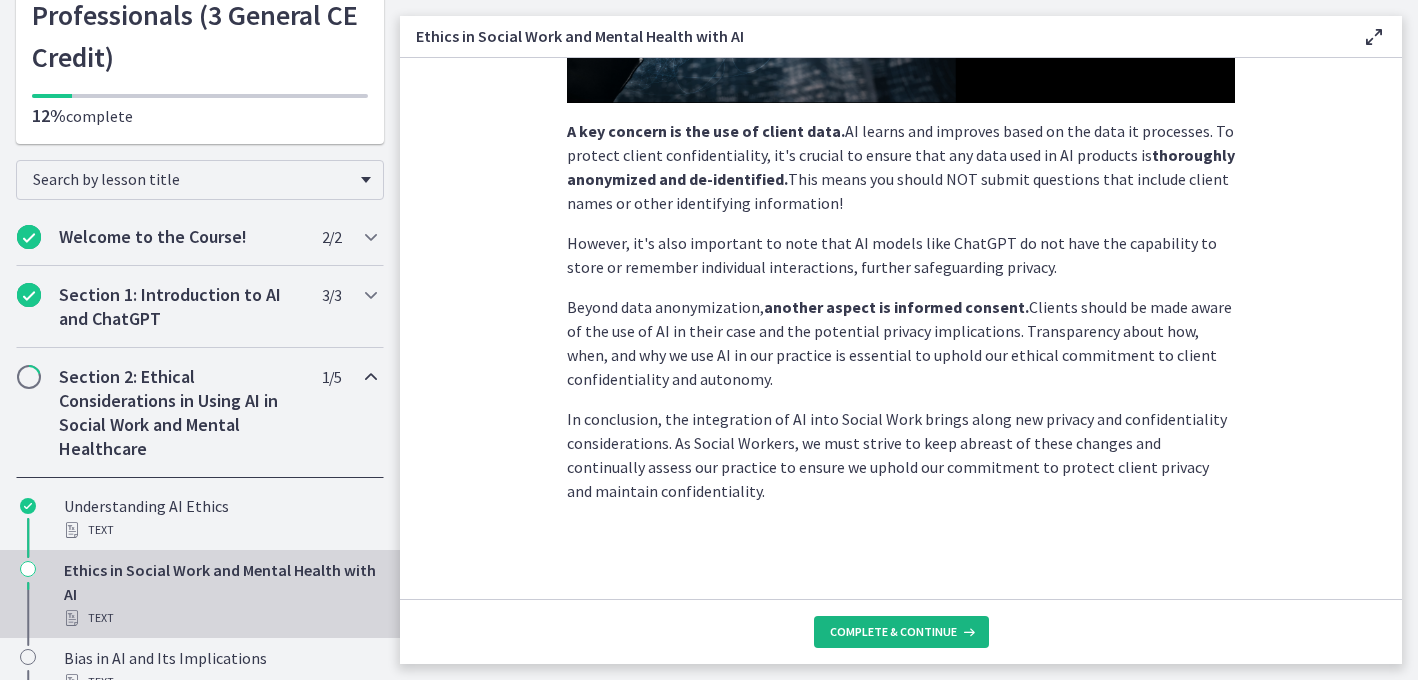 click on "Complete & continue" at bounding box center [893, 632] 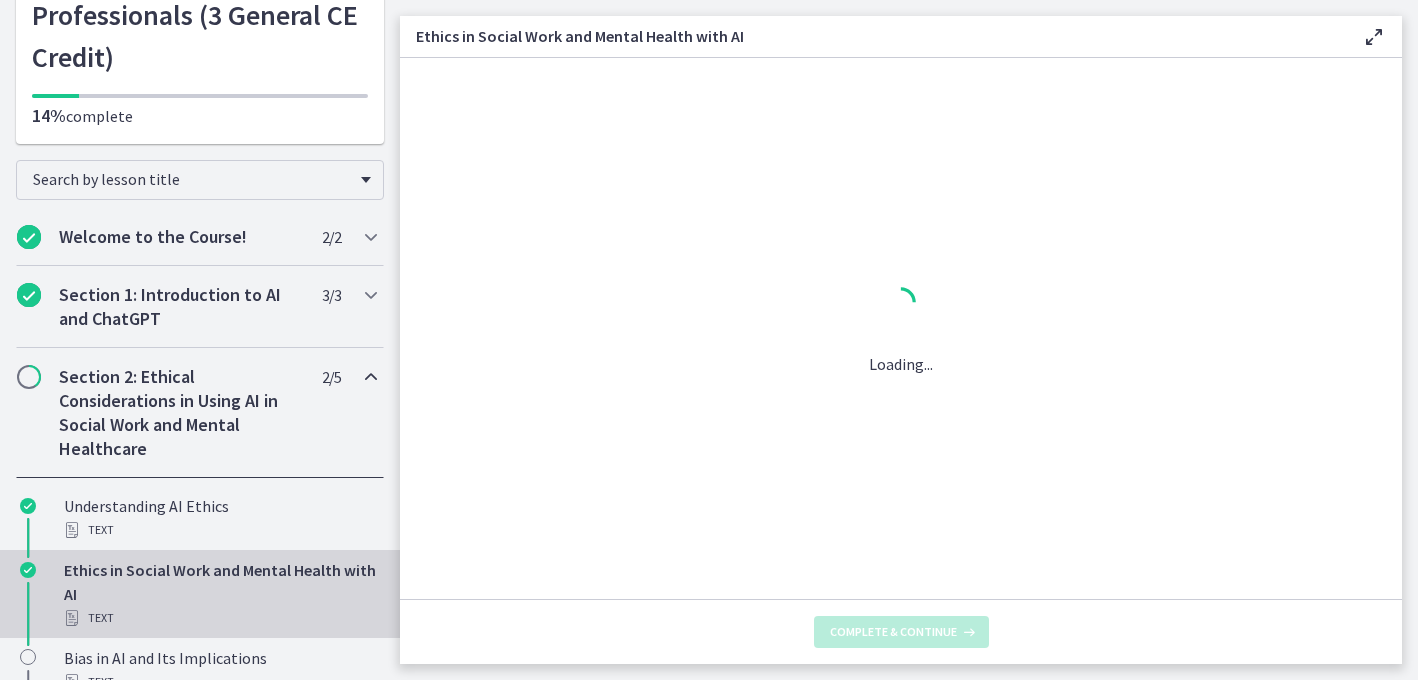 scroll, scrollTop: 0, scrollLeft: 0, axis: both 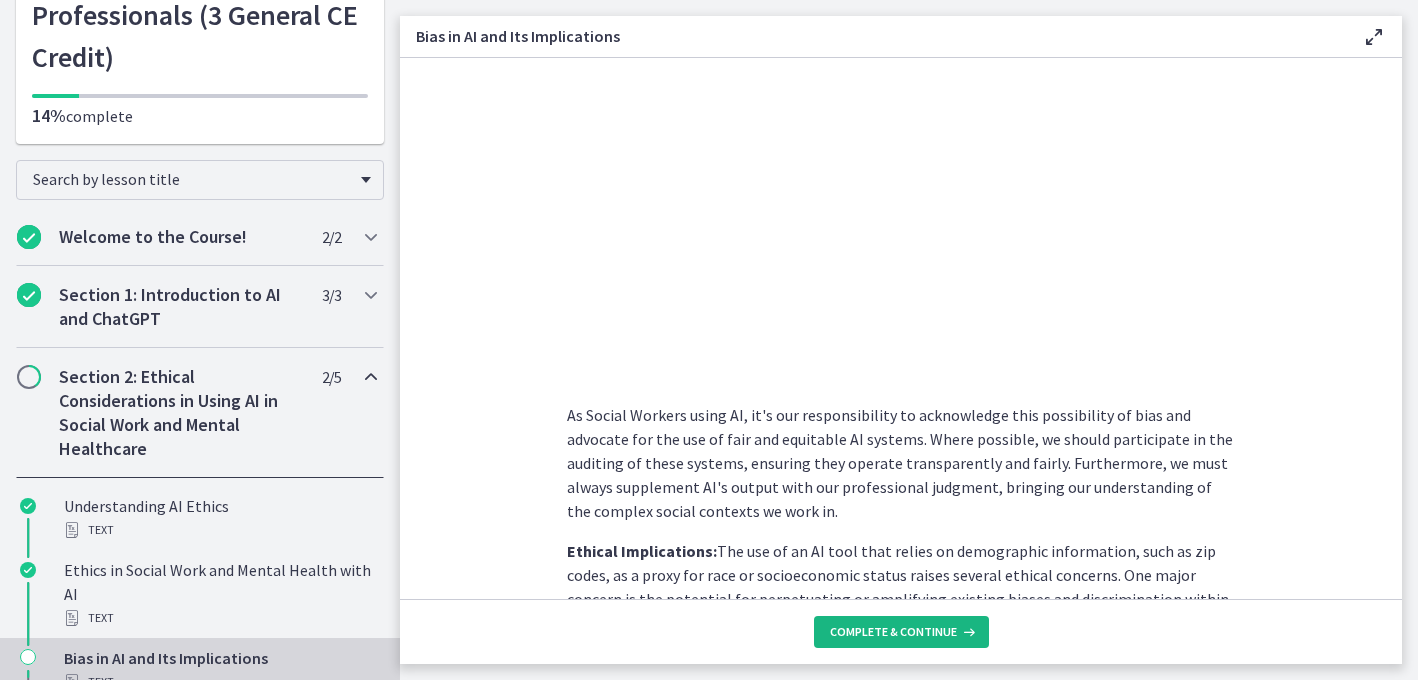 click on "Complete & continue" at bounding box center [901, 632] 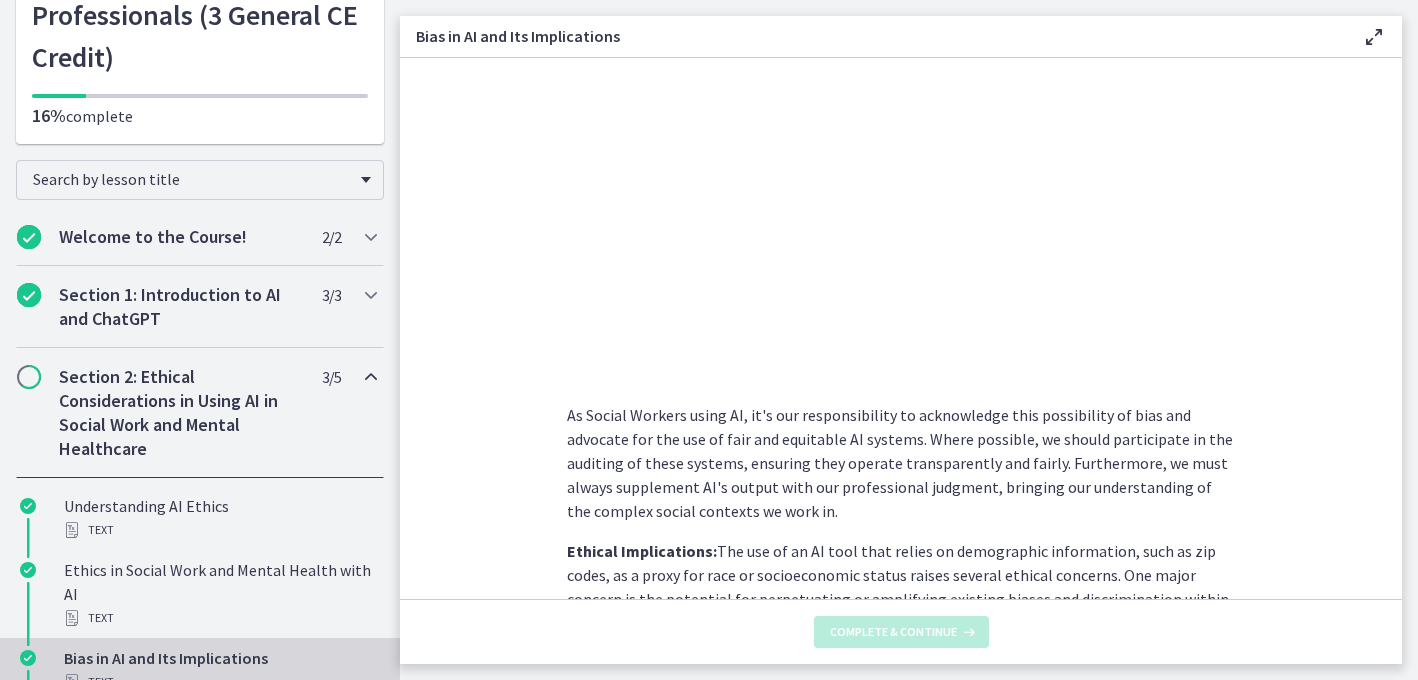 scroll, scrollTop: 0, scrollLeft: 0, axis: both 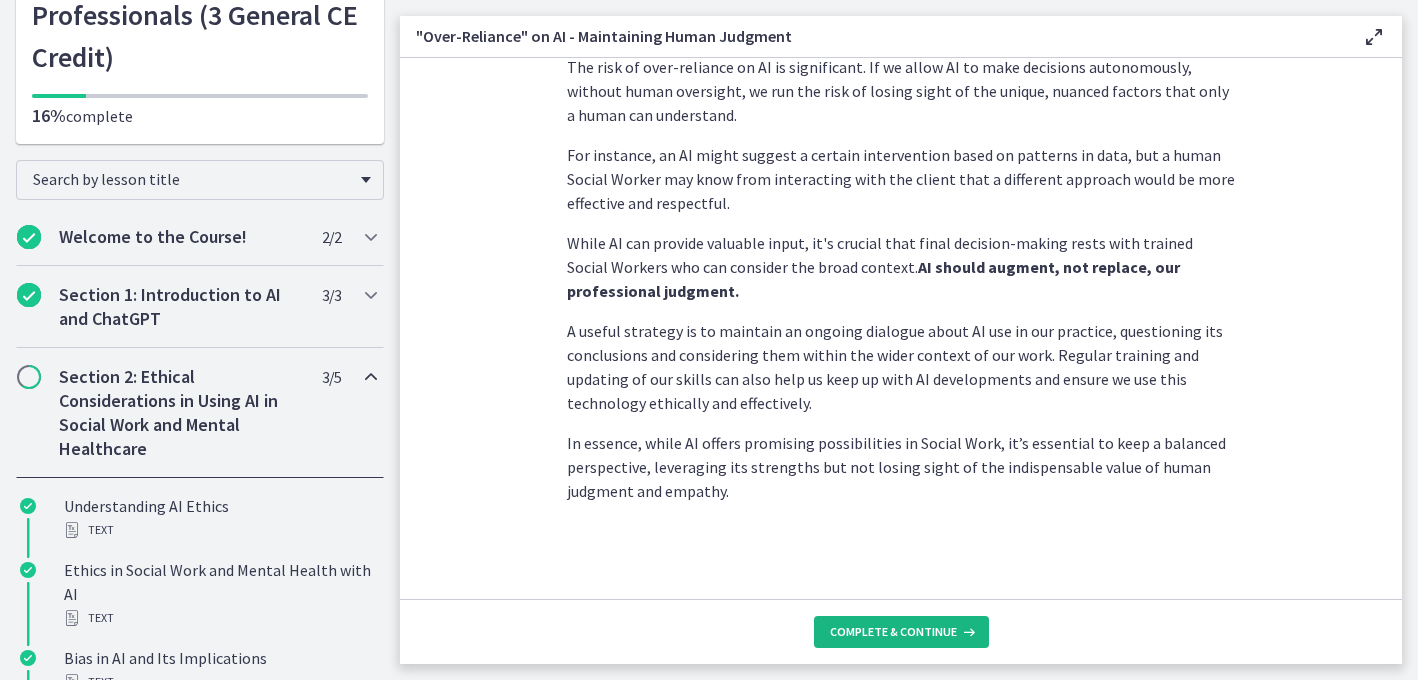 click on "Complete & continue" at bounding box center [893, 632] 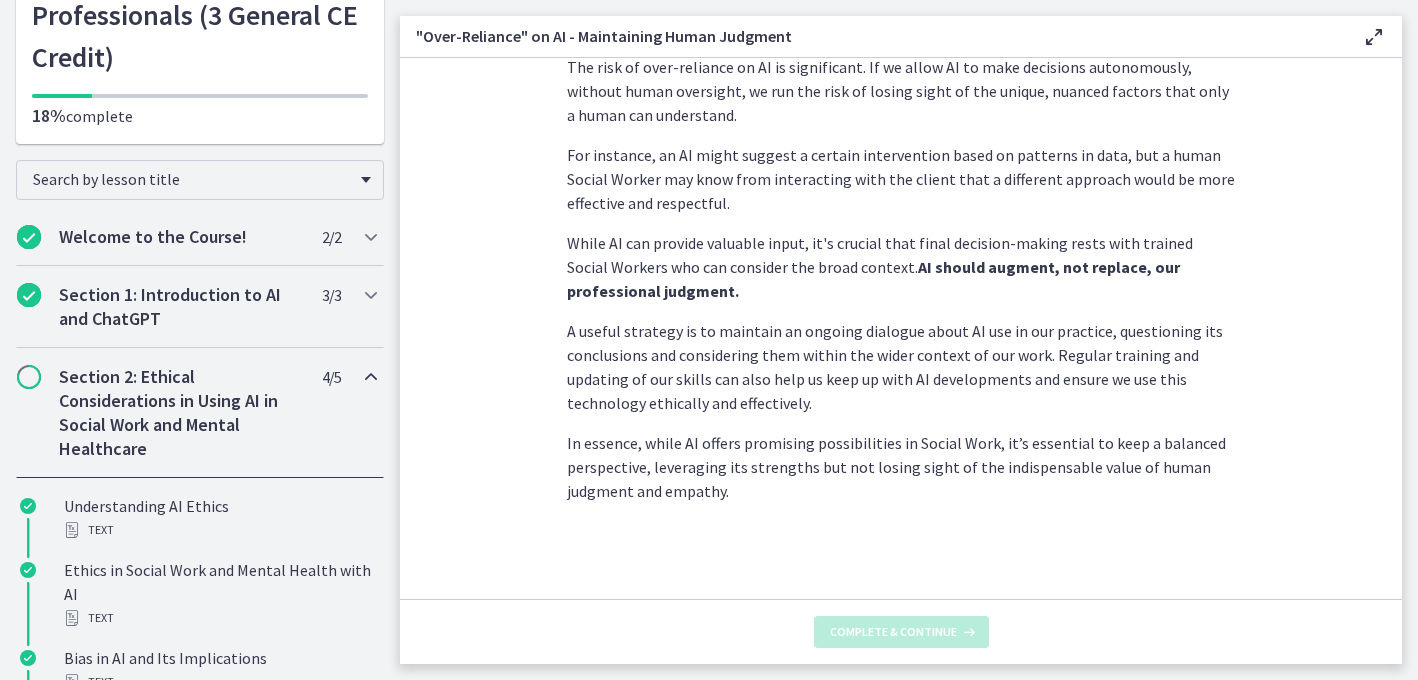 scroll, scrollTop: 0, scrollLeft: 0, axis: both 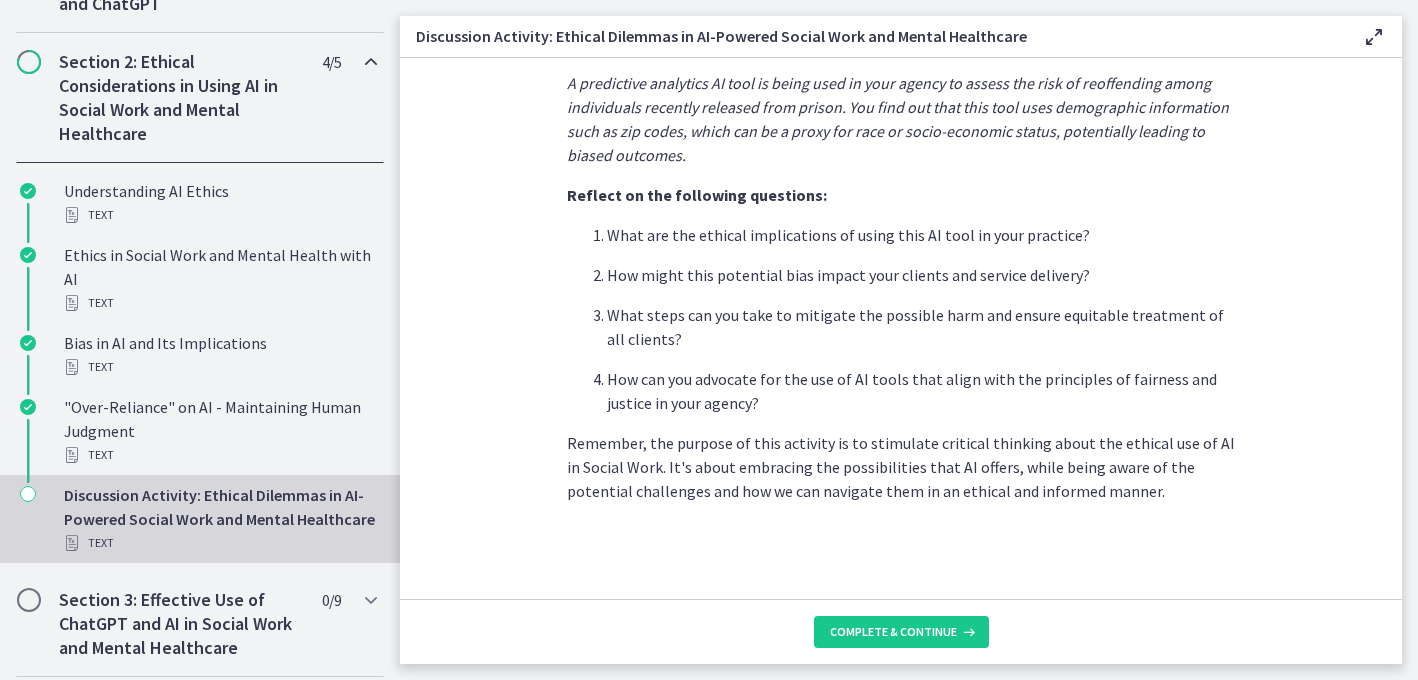 click on "Complete & continue" at bounding box center [901, 631] 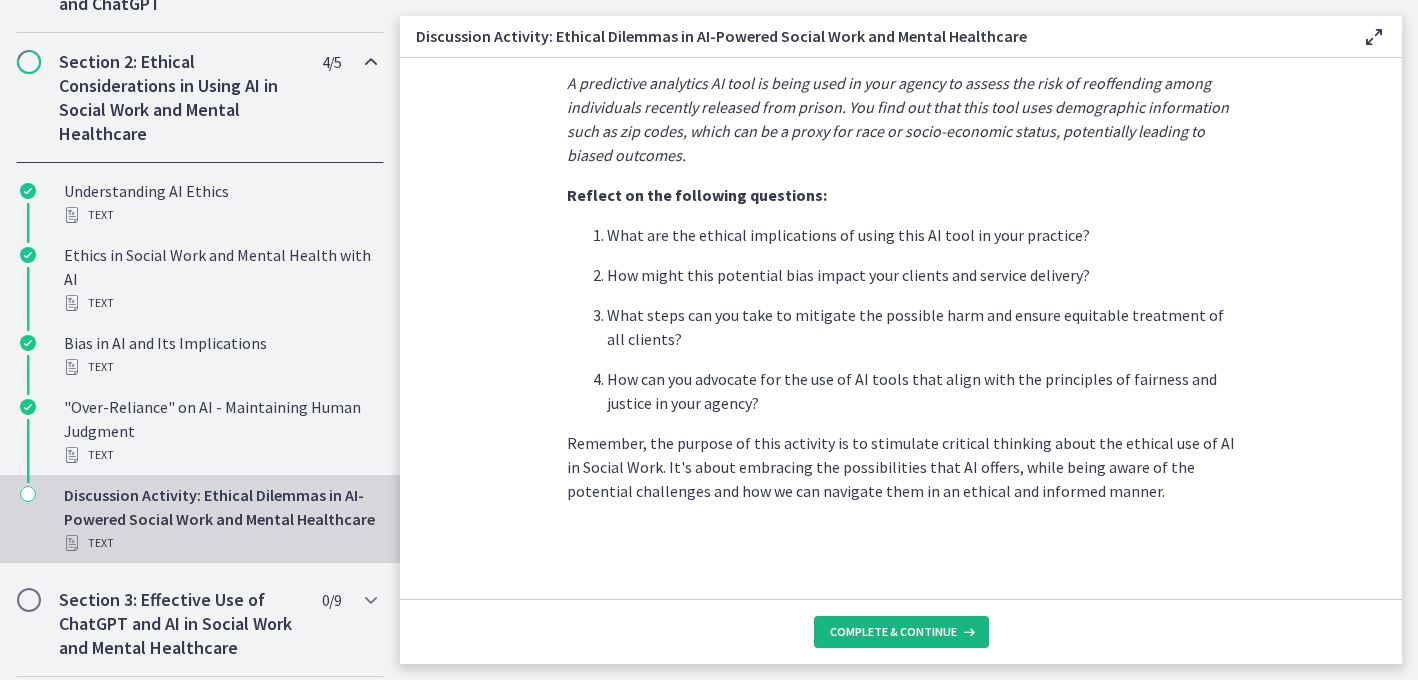 click on "Complete & continue" at bounding box center [893, 632] 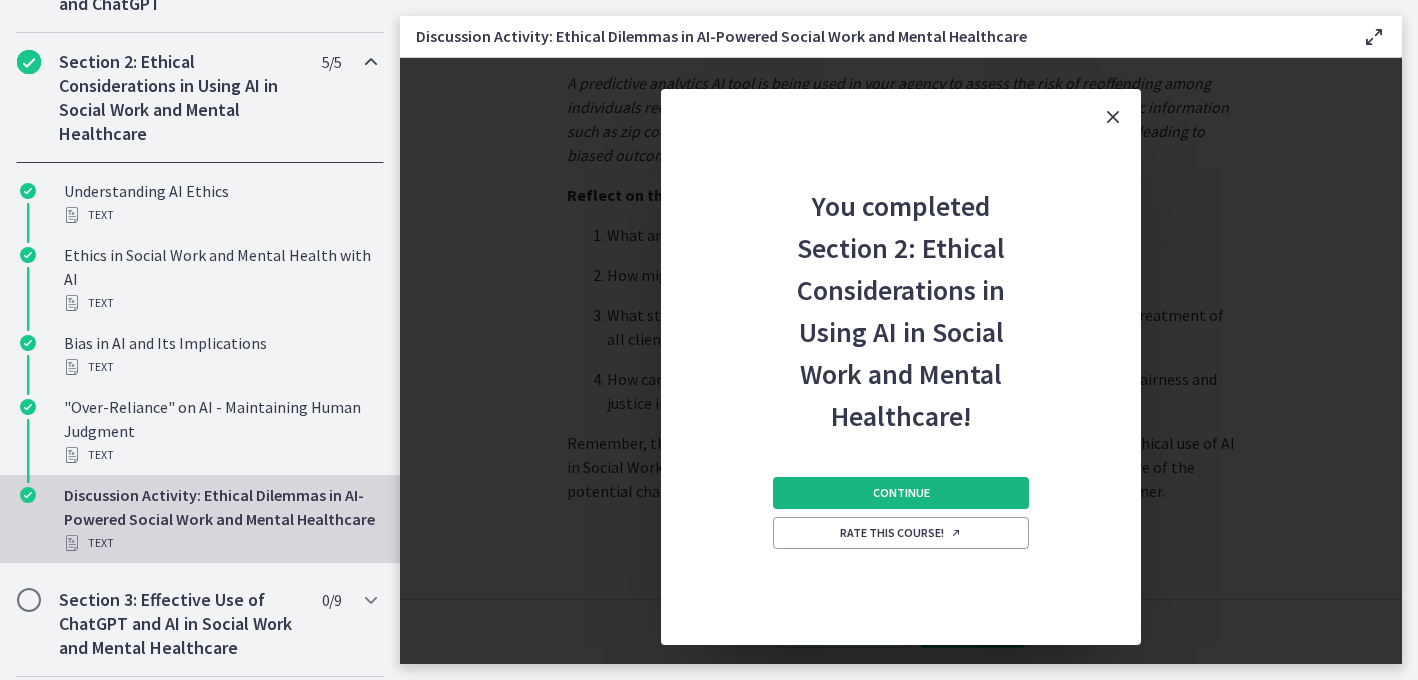 click on "Continue" at bounding box center (901, 493) 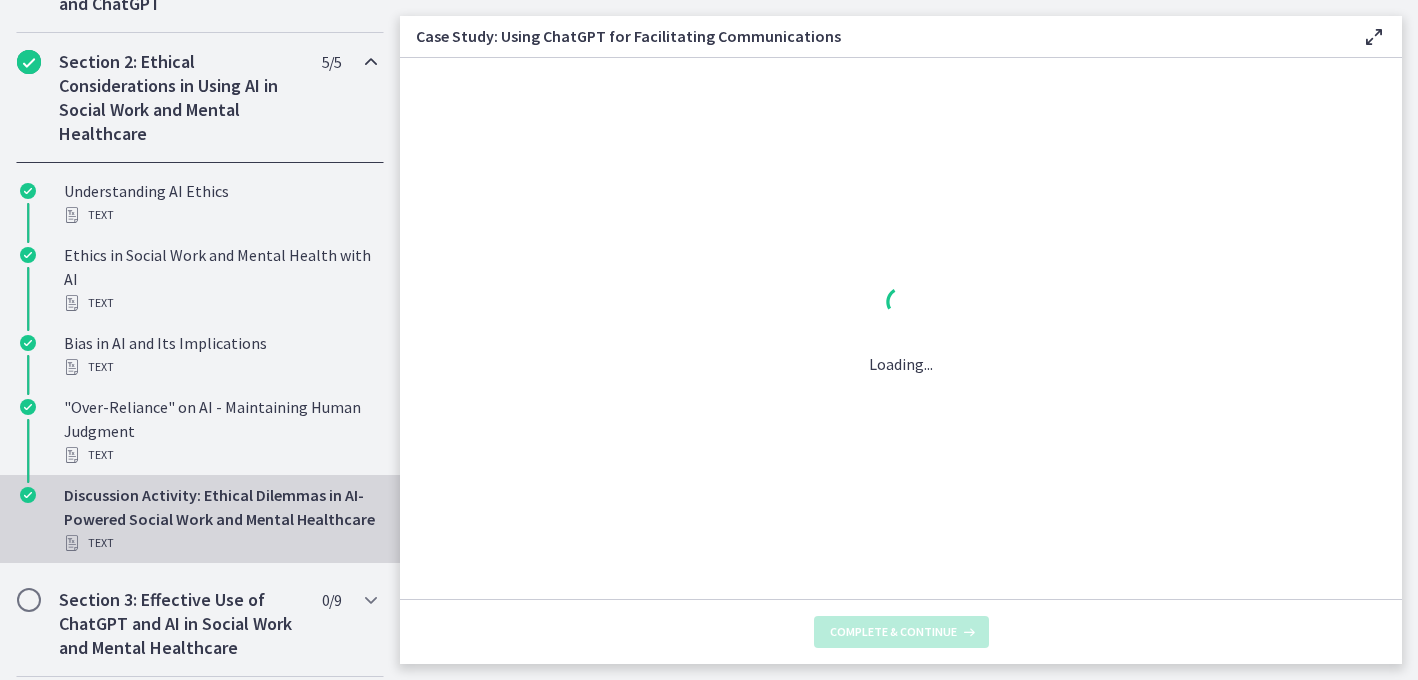 scroll, scrollTop: 0, scrollLeft: 0, axis: both 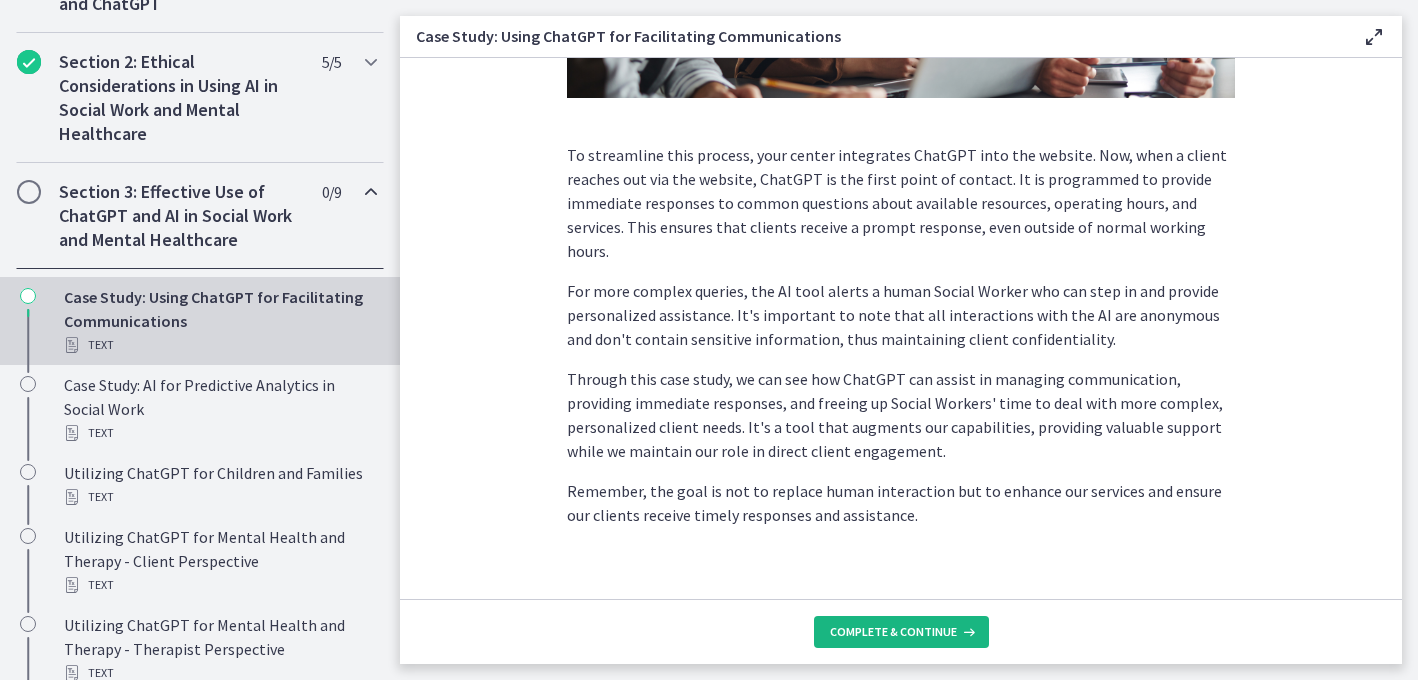 click on "Complete & continue" at bounding box center (893, 632) 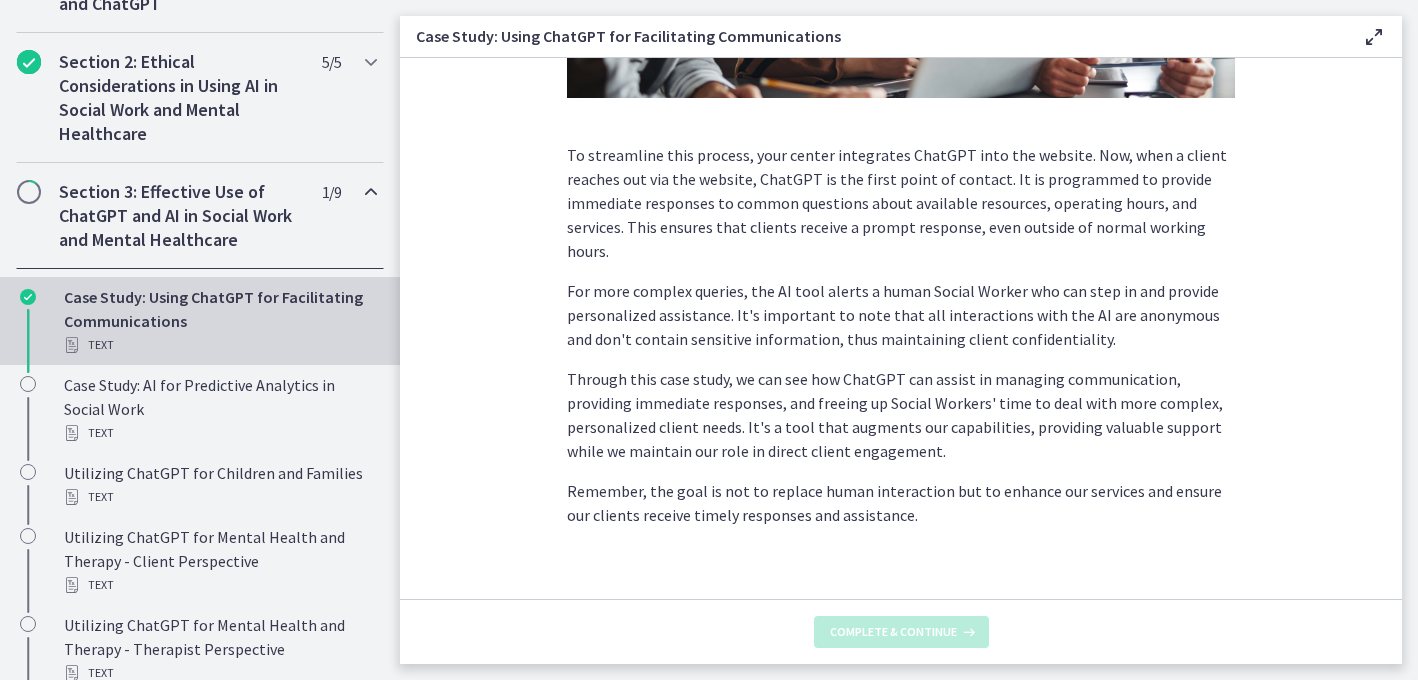 scroll, scrollTop: 0, scrollLeft: 0, axis: both 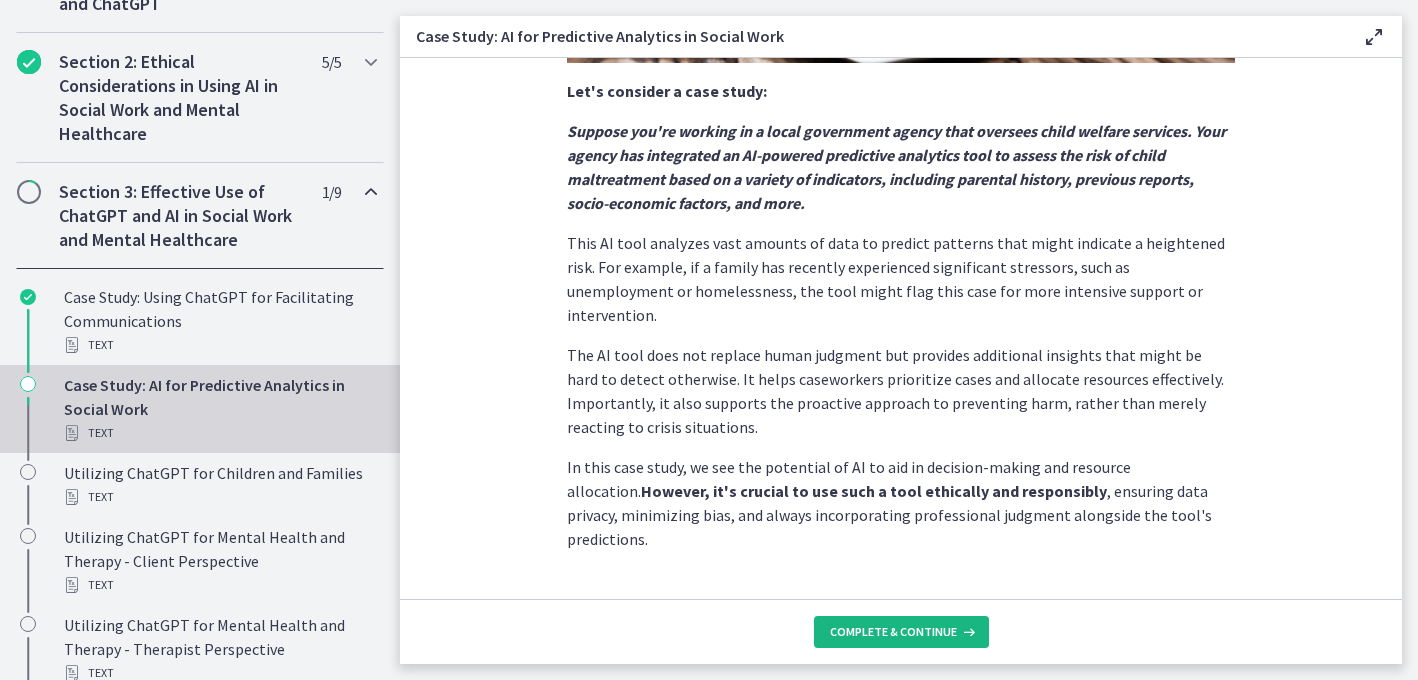 click on "Complete & continue" at bounding box center (901, 632) 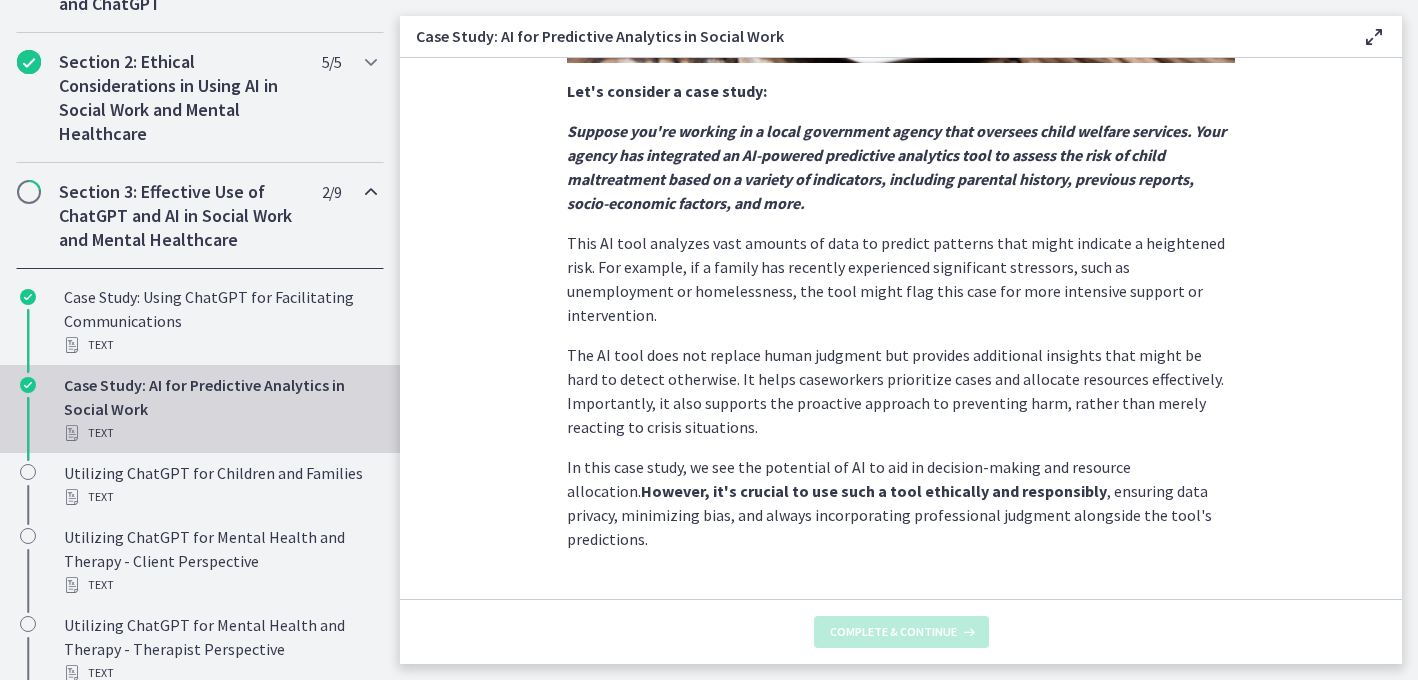 scroll, scrollTop: 0, scrollLeft: 0, axis: both 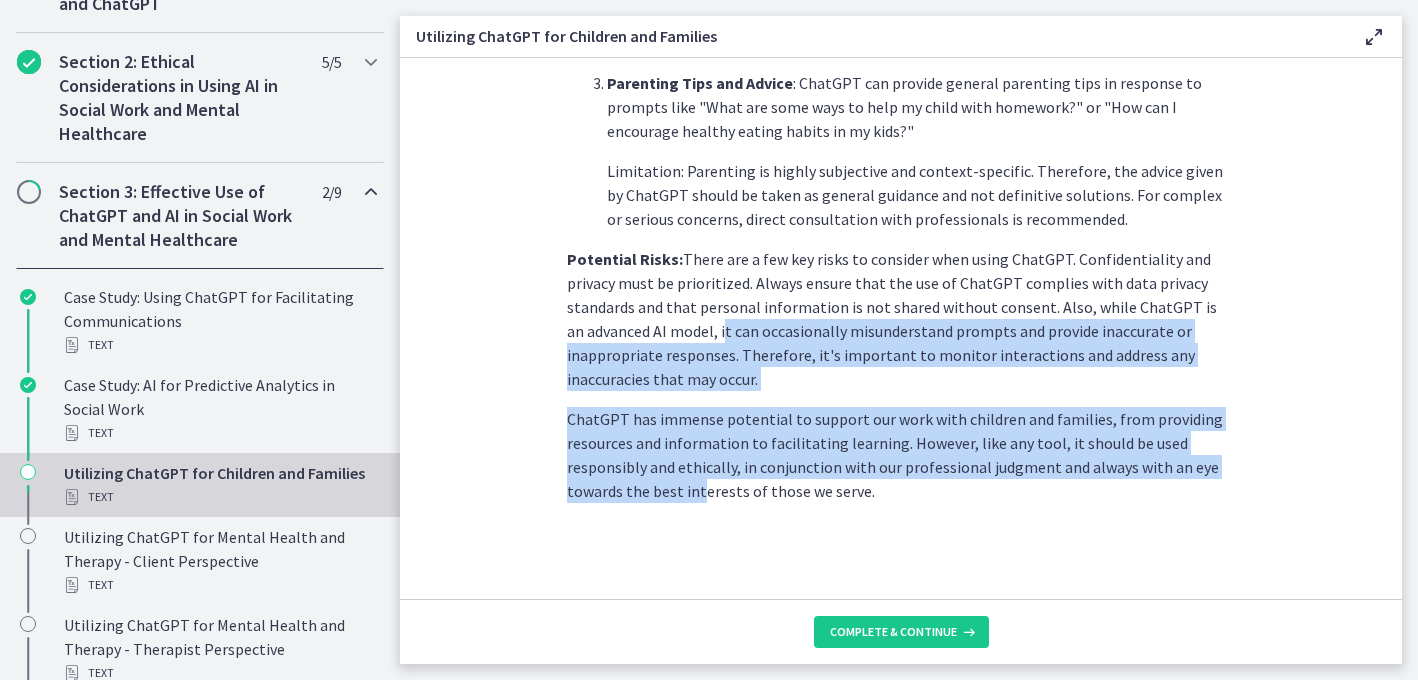 drag, startPoint x: 706, startPoint y: 331, endPoint x: 702, endPoint y: 495, distance: 164.04877 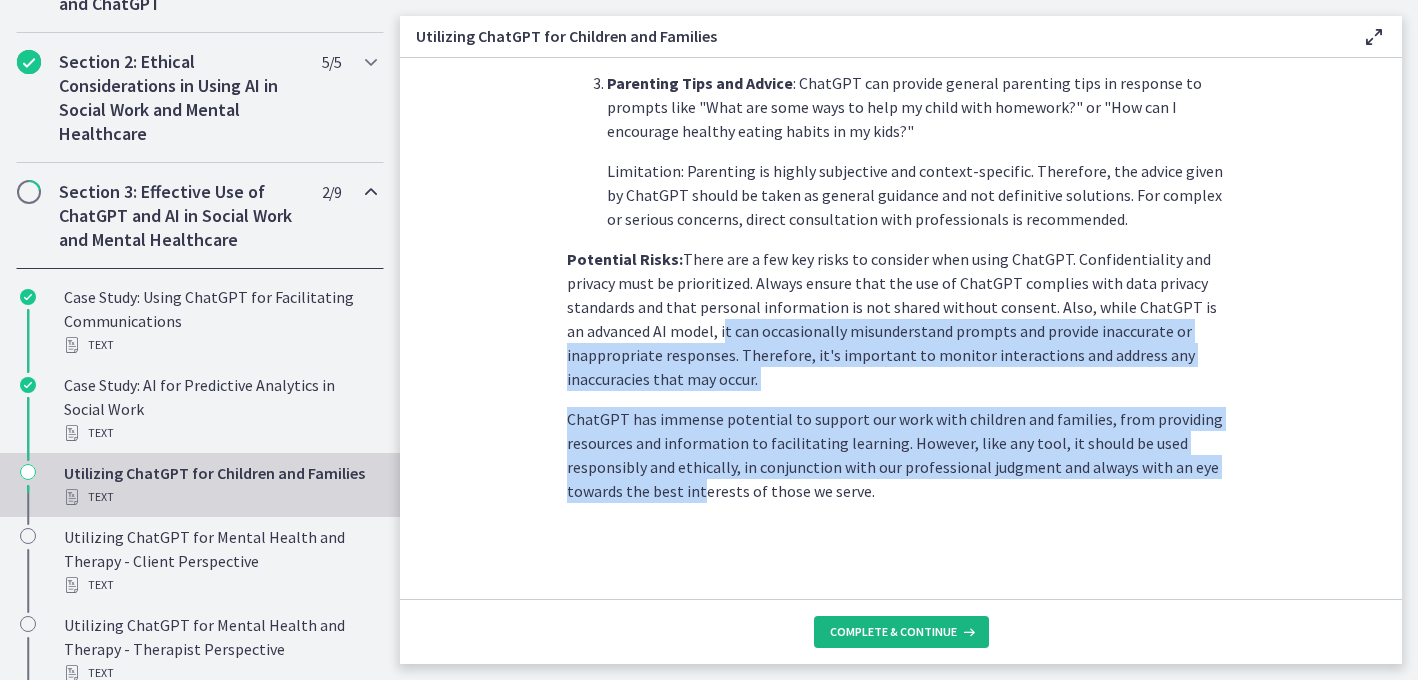 click on "Complete & continue" at bounding box center (893, 632) 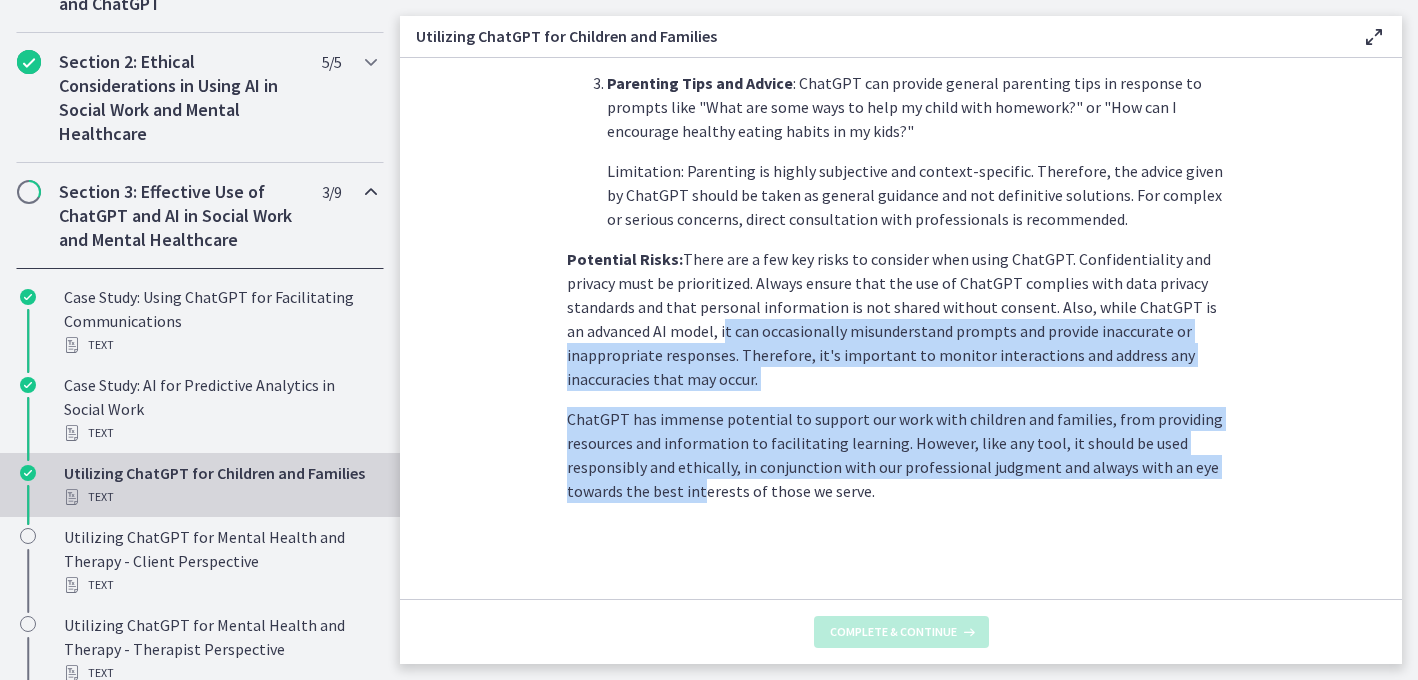 scroll, scrollTop: 0, scrollLeft: 0, axis: both 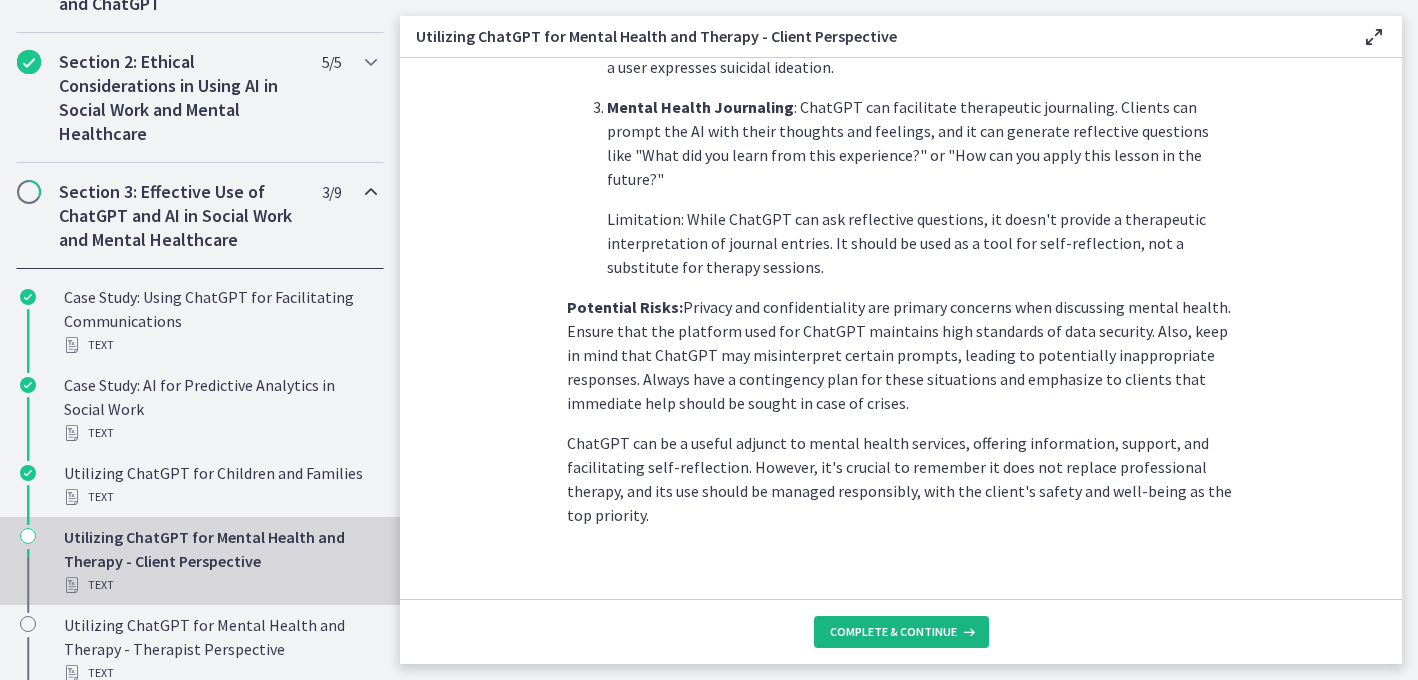 click on "Complete & continue" at bounding box center (893, 632) 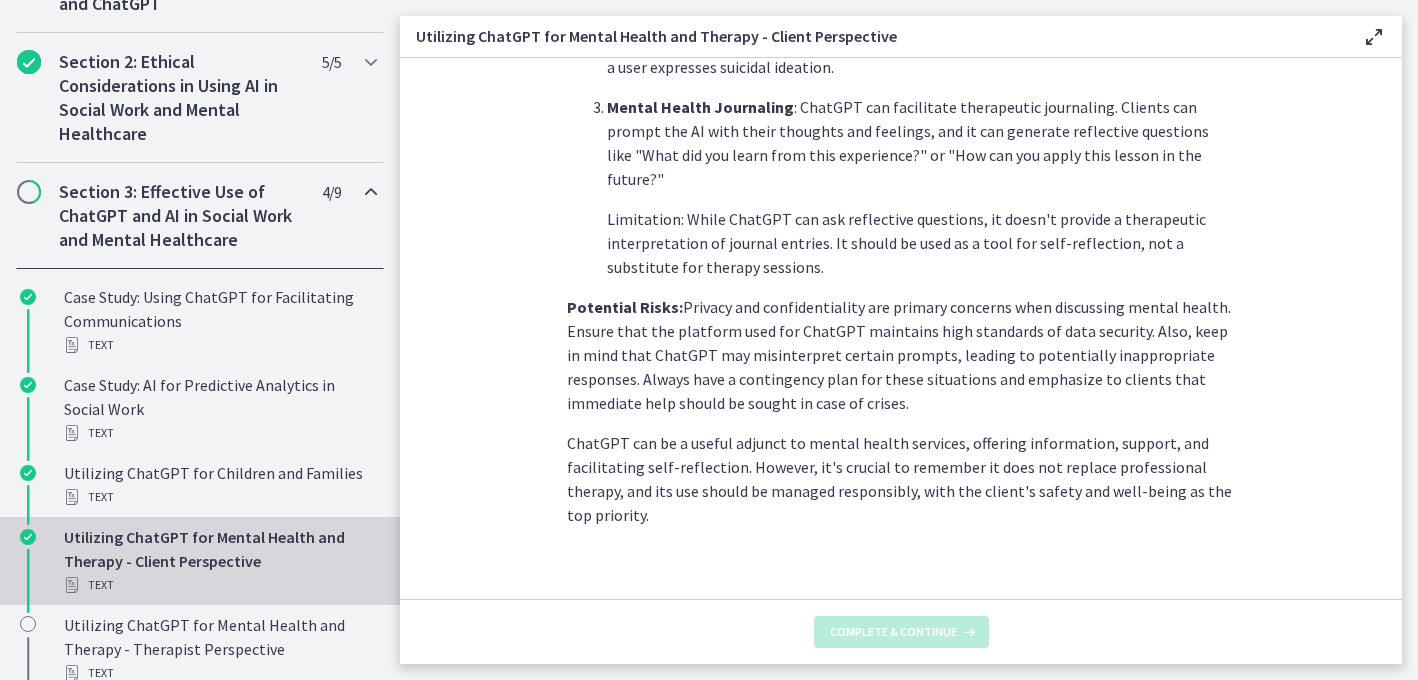 scroll, scrollTop: 0, scrollLeft: 0, axis: both 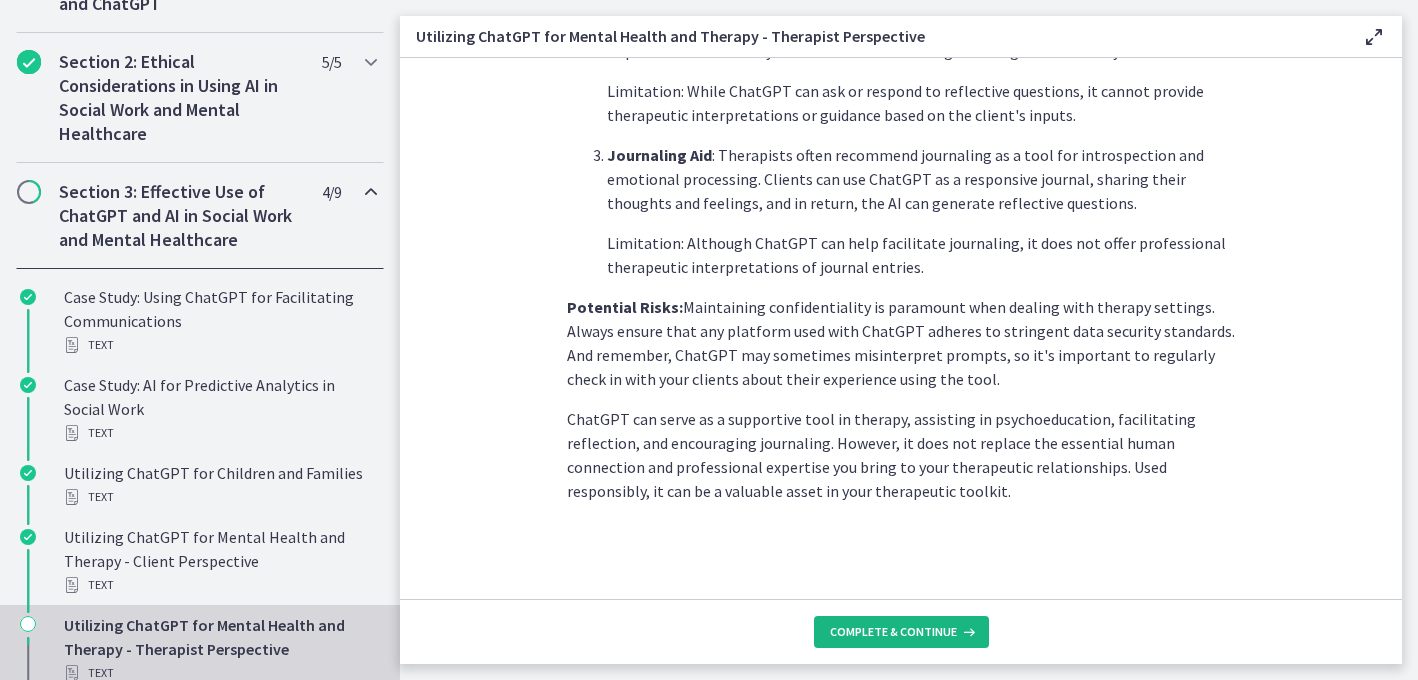 click on "Complete & continue" at bounding box center (901, 632) 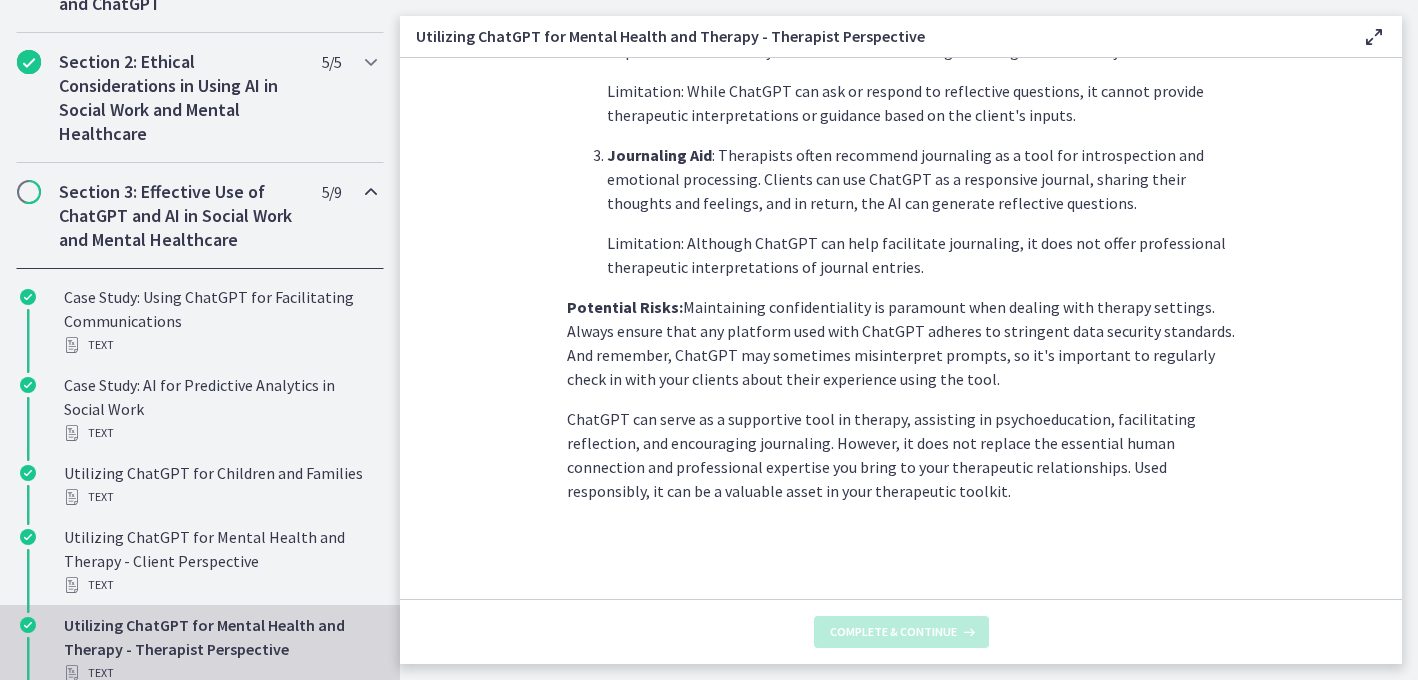 scroll, scrollTop: 0, scrollLeft: 0, axis: both 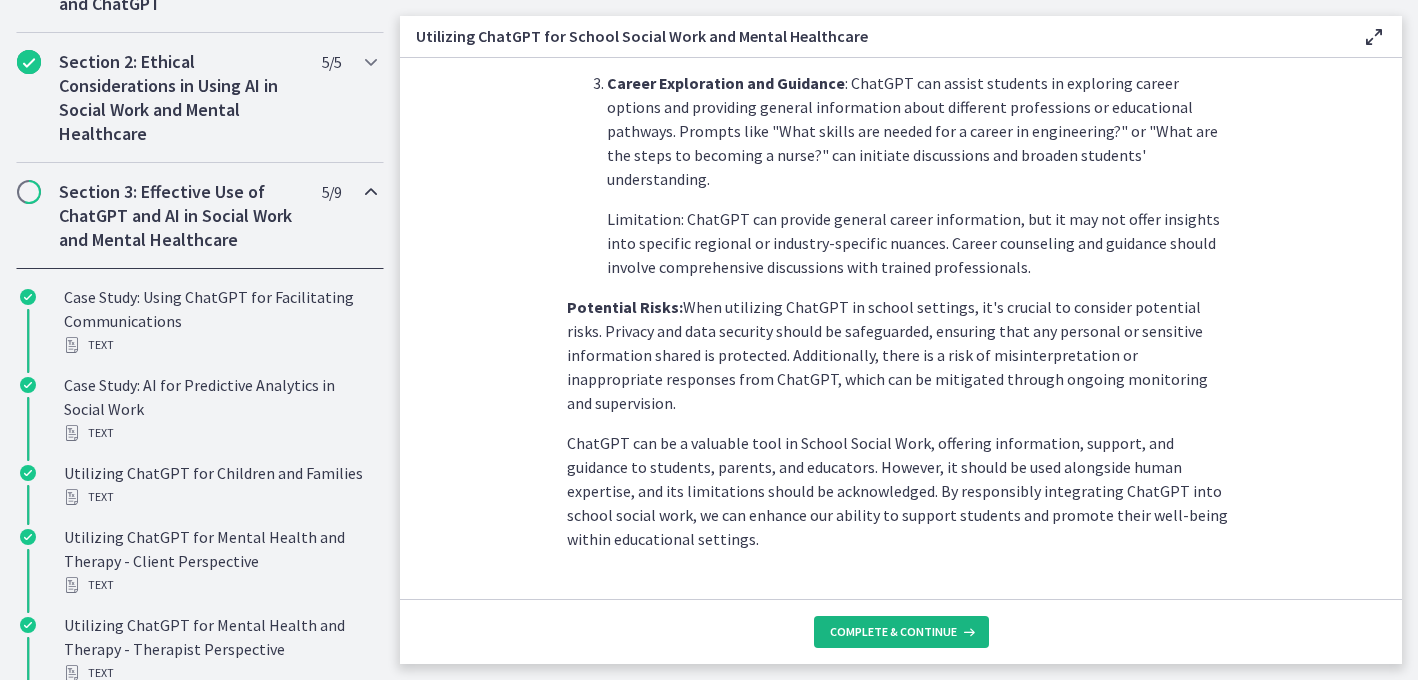 click on "Complete & continue" at bounding box center (893, 632) 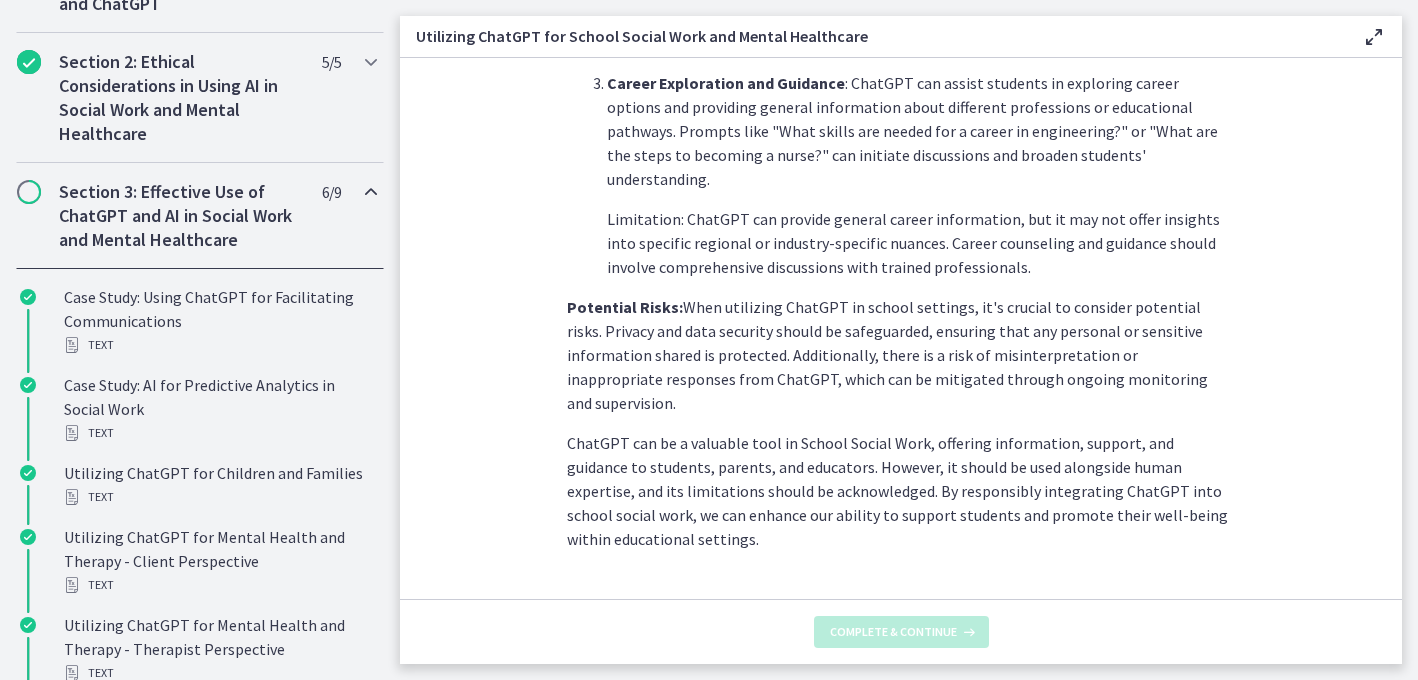 scroll, scrollTop: 0, scrollLeft: 0, axis: both 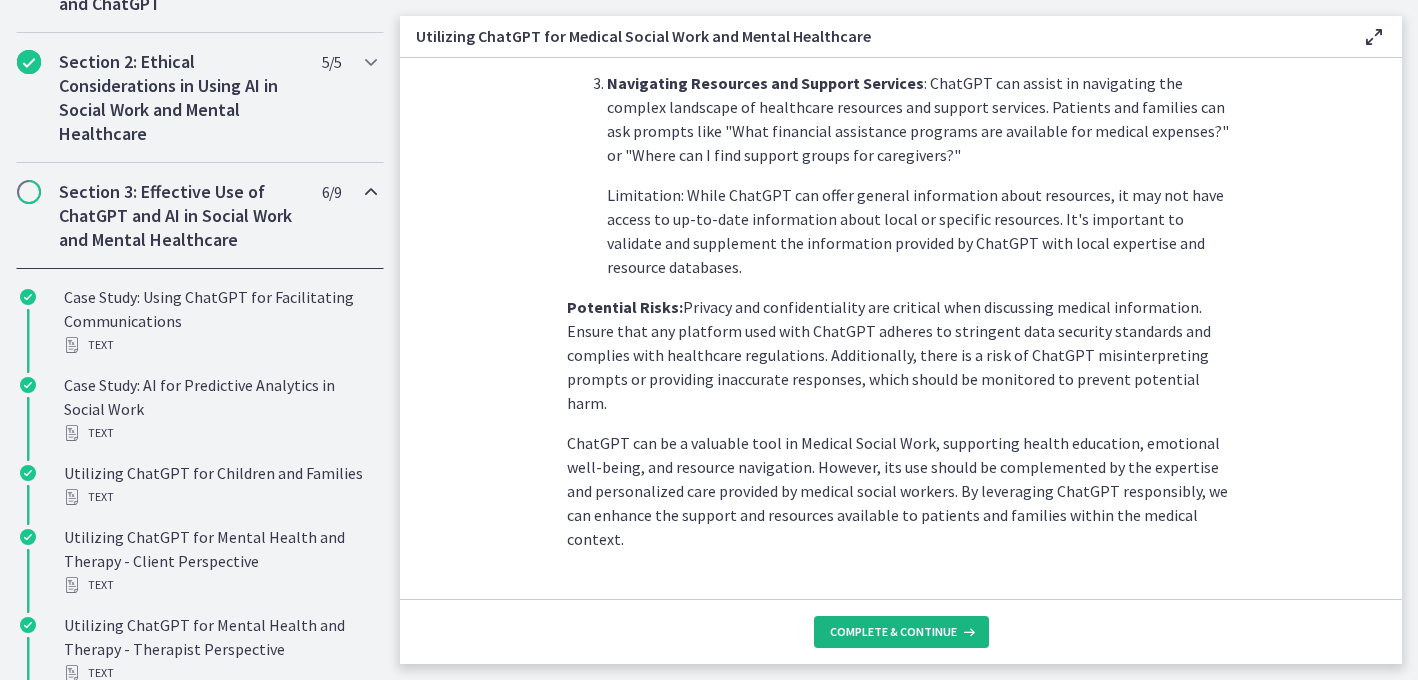 click on "Complete & continue" at bounding box center [893, 632] 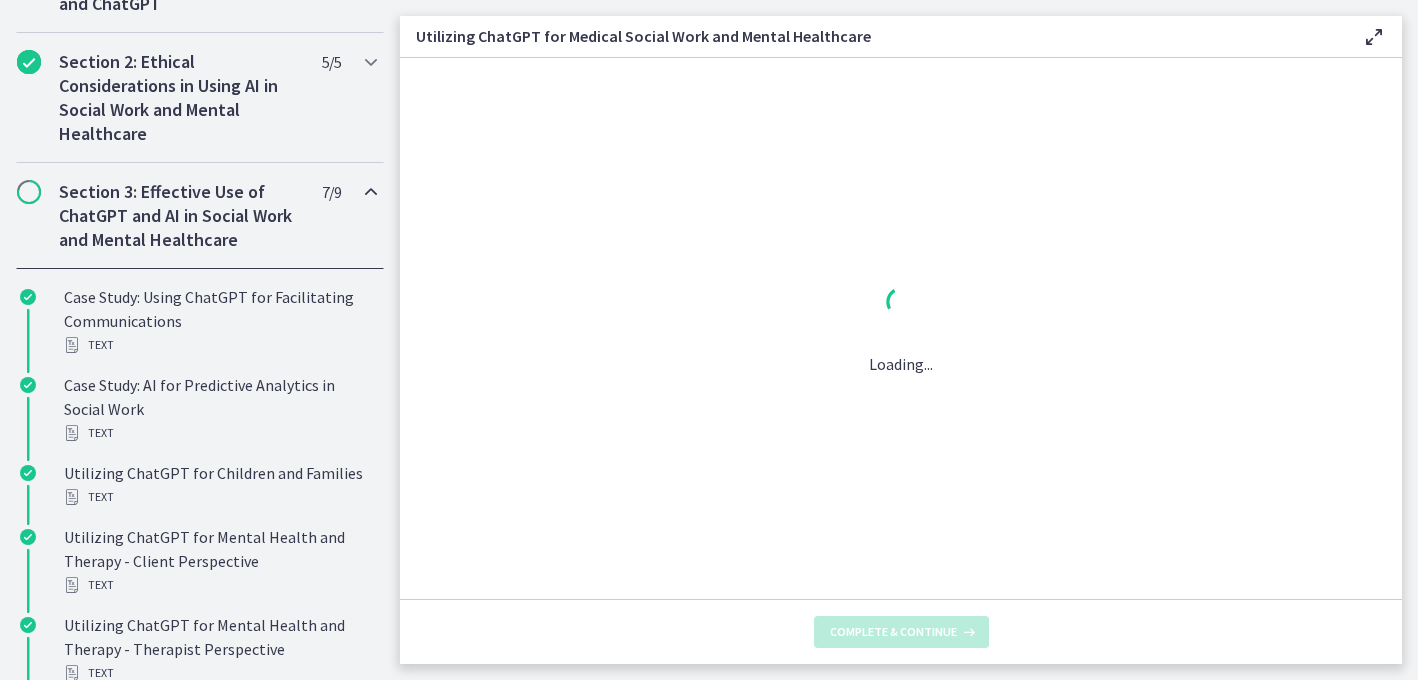scroll, scrollTop: 0, scrollLeft: 0, axis: both 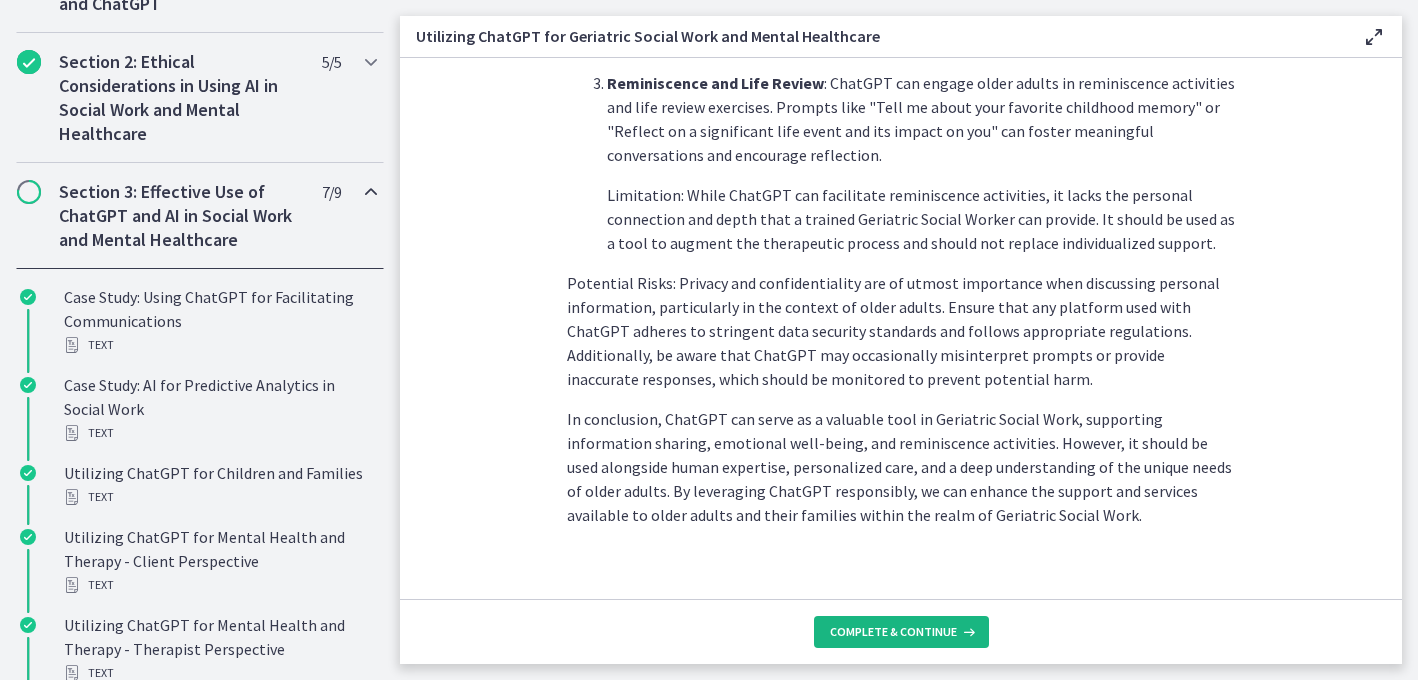 click on "Complete & continue" at bounding box center [893, 632] 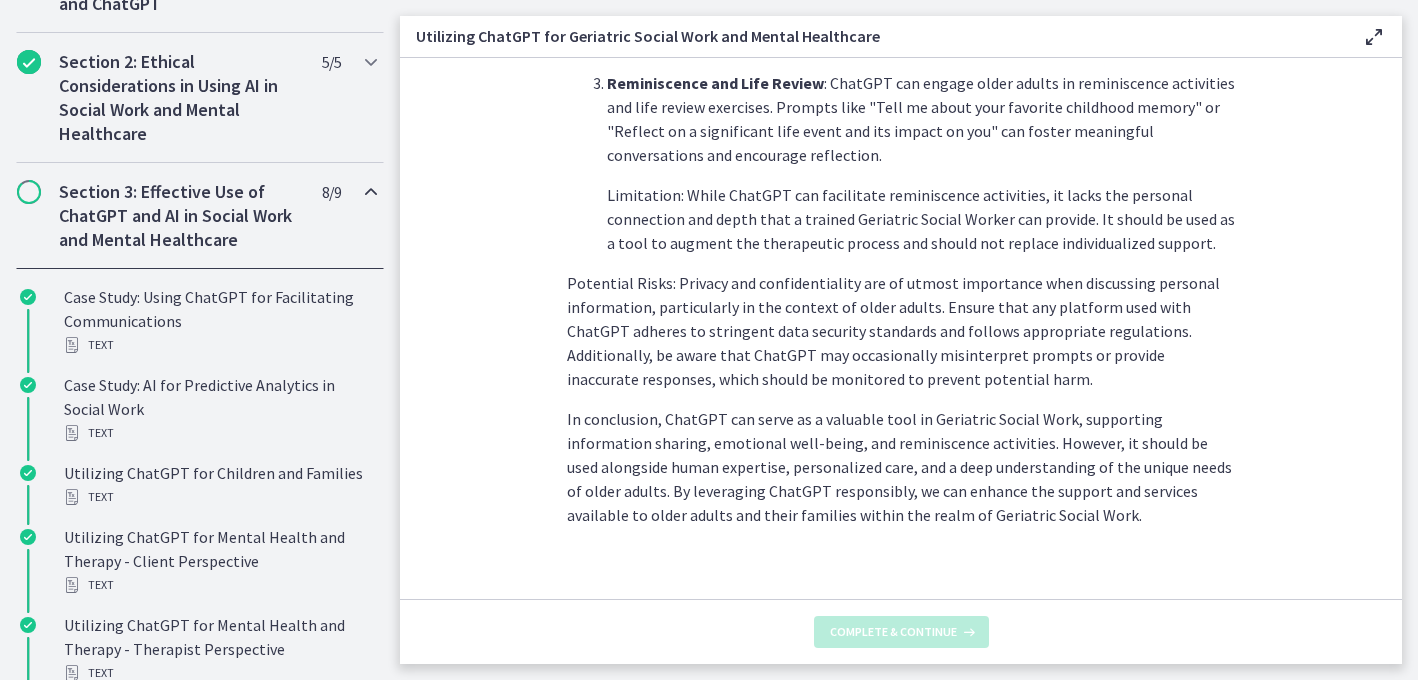 scroll, scrollTop: 0, scrollLeft: 0, axis: both 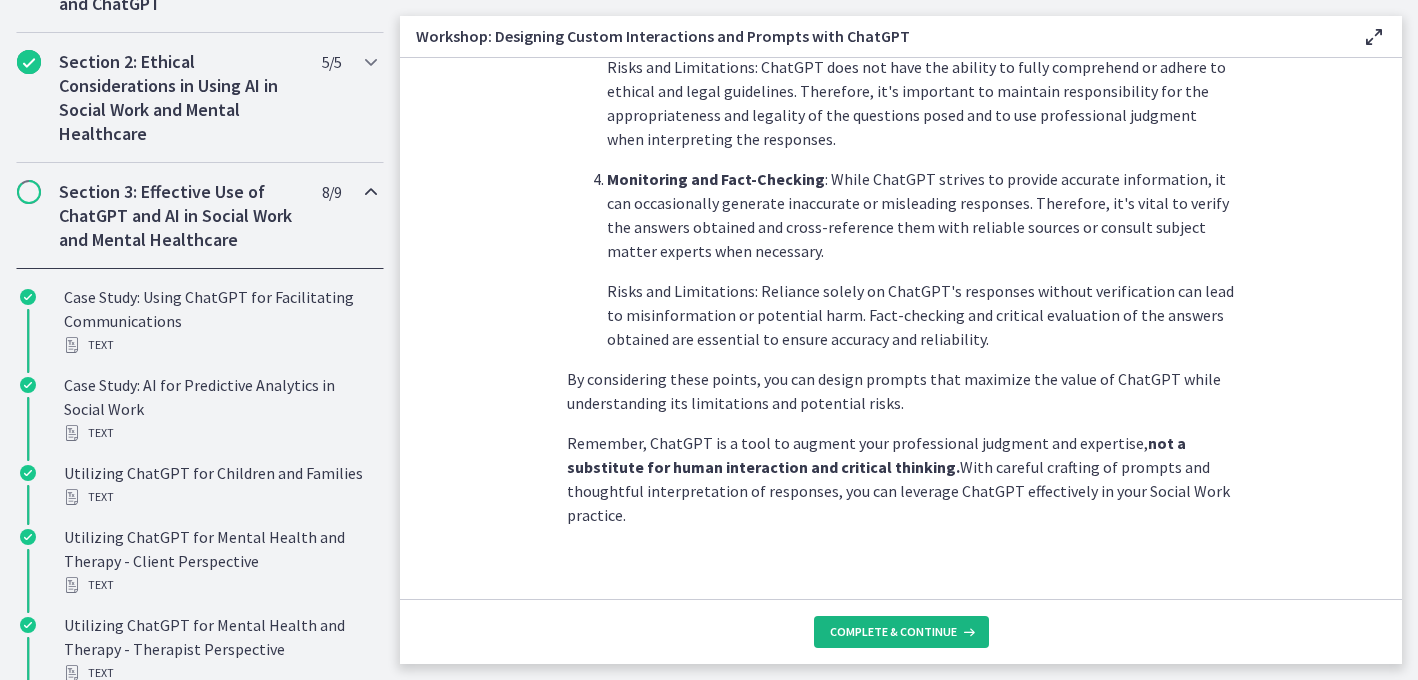 click on "Complete & continue" at bounding box center (901, 632) 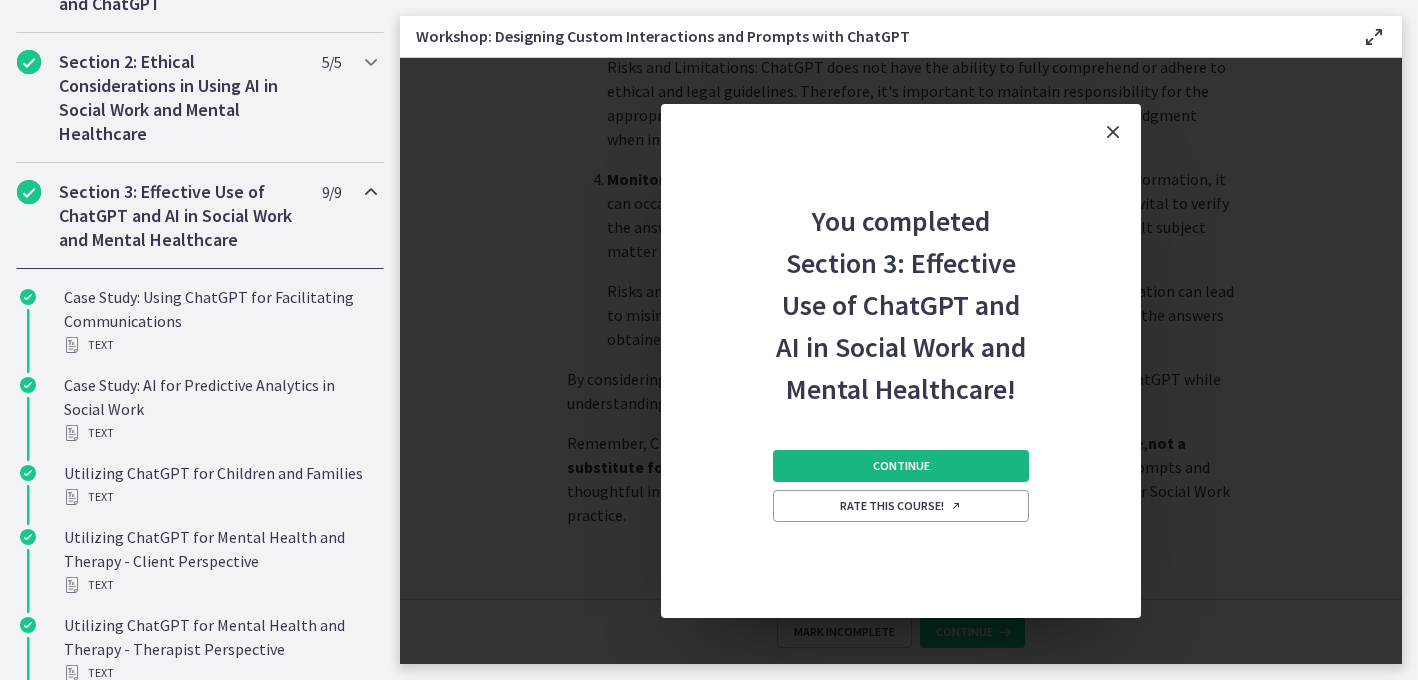 click on "Continue" at bounding box center [901, 466] 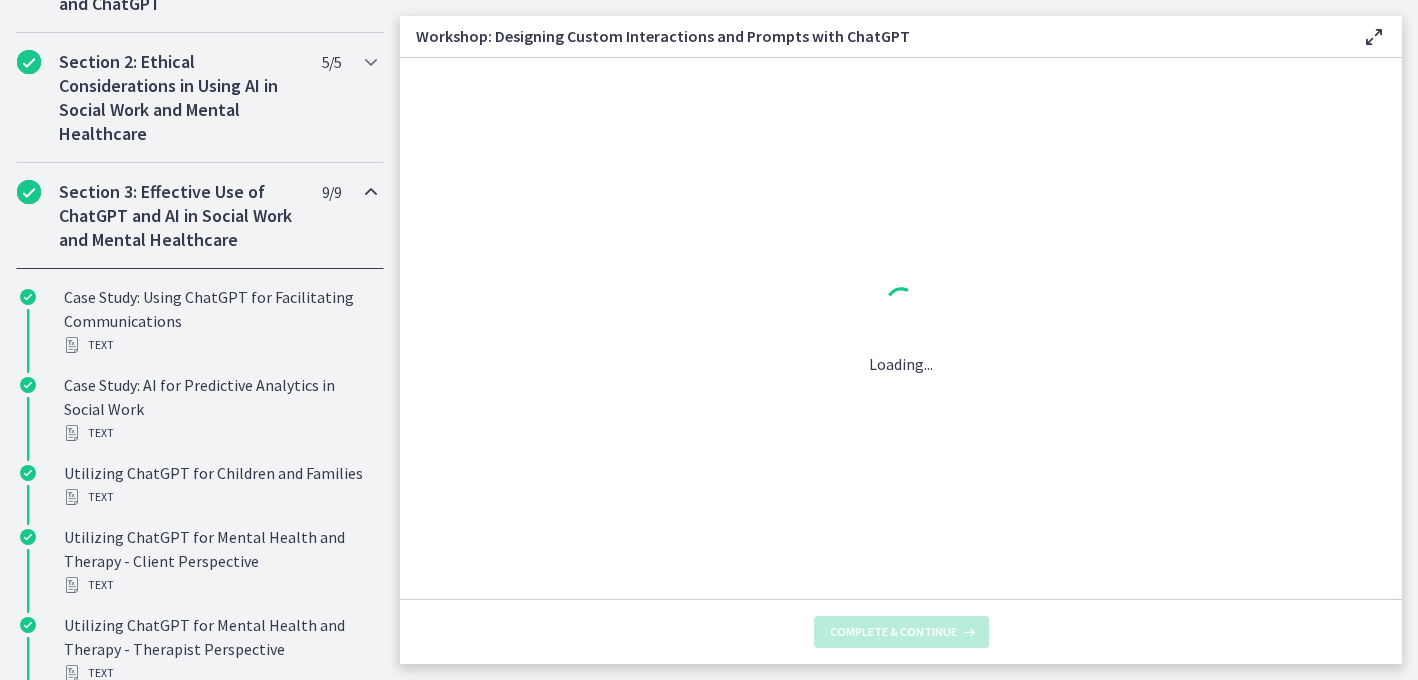 scroll, scrollTop: 0, scrollLeft: 0, axis: both 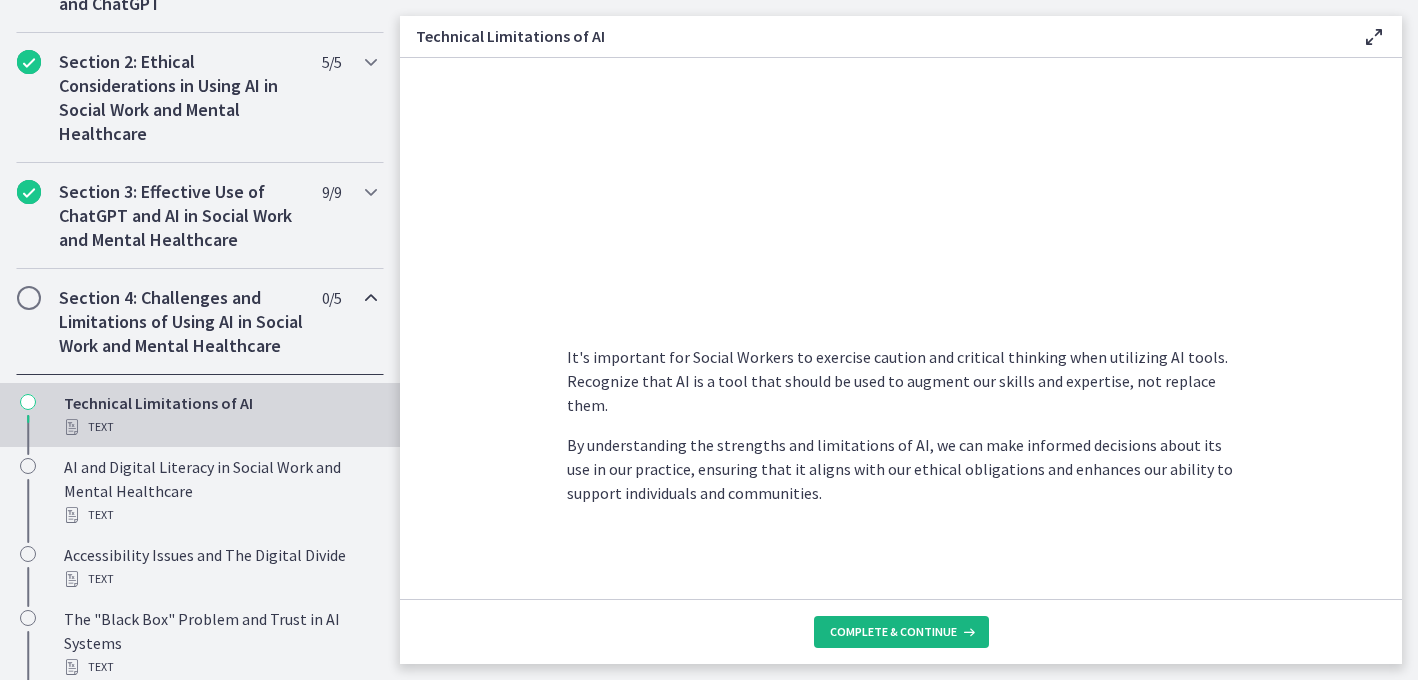click on "Complete & continue" at bounding box center (893, 632) 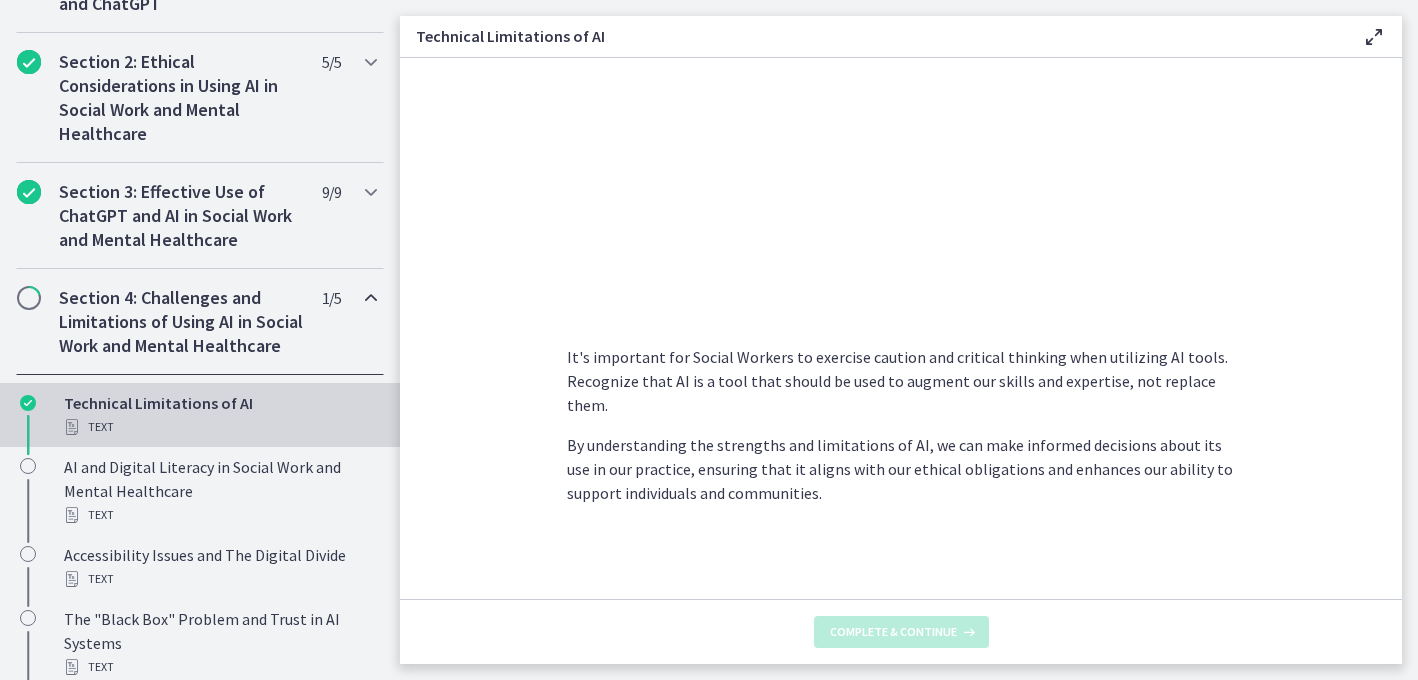 scroll, scrollTop: 0, scrollLeft: 0, axis: both 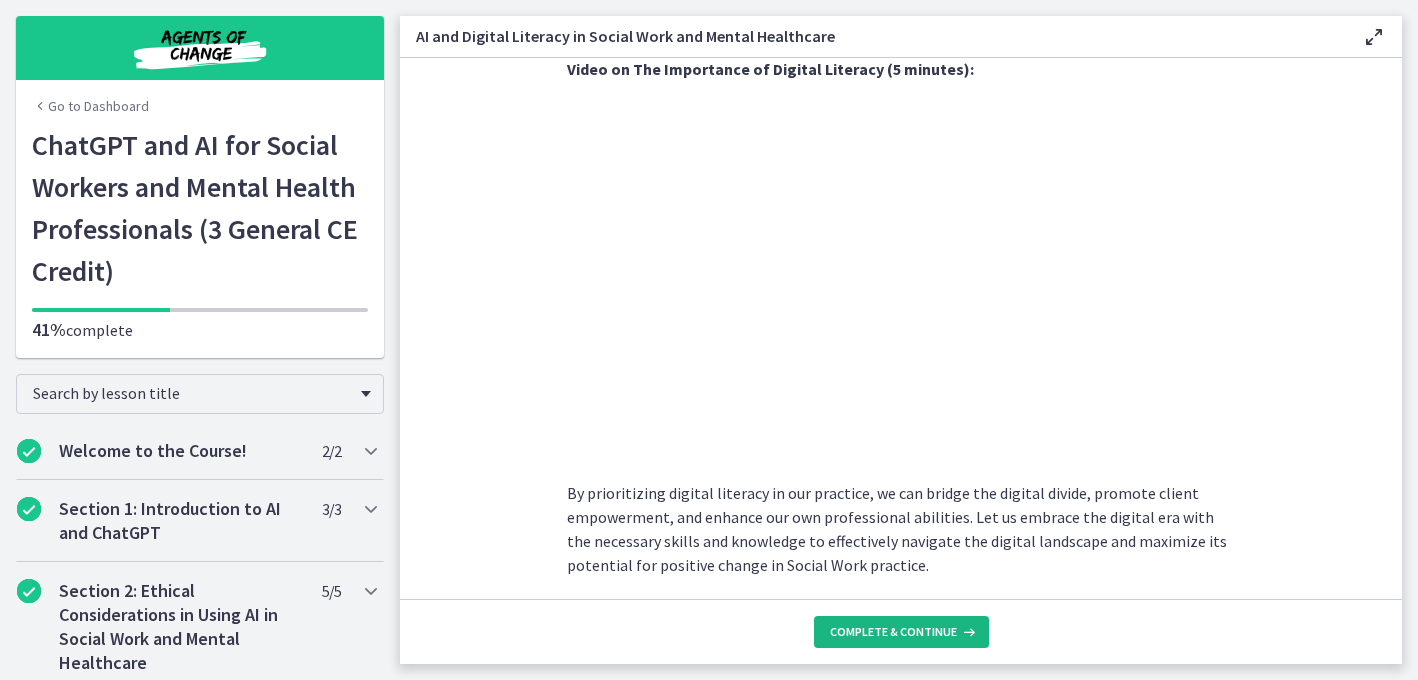 click on "Complete & continue" at bounding box center [893, 632] 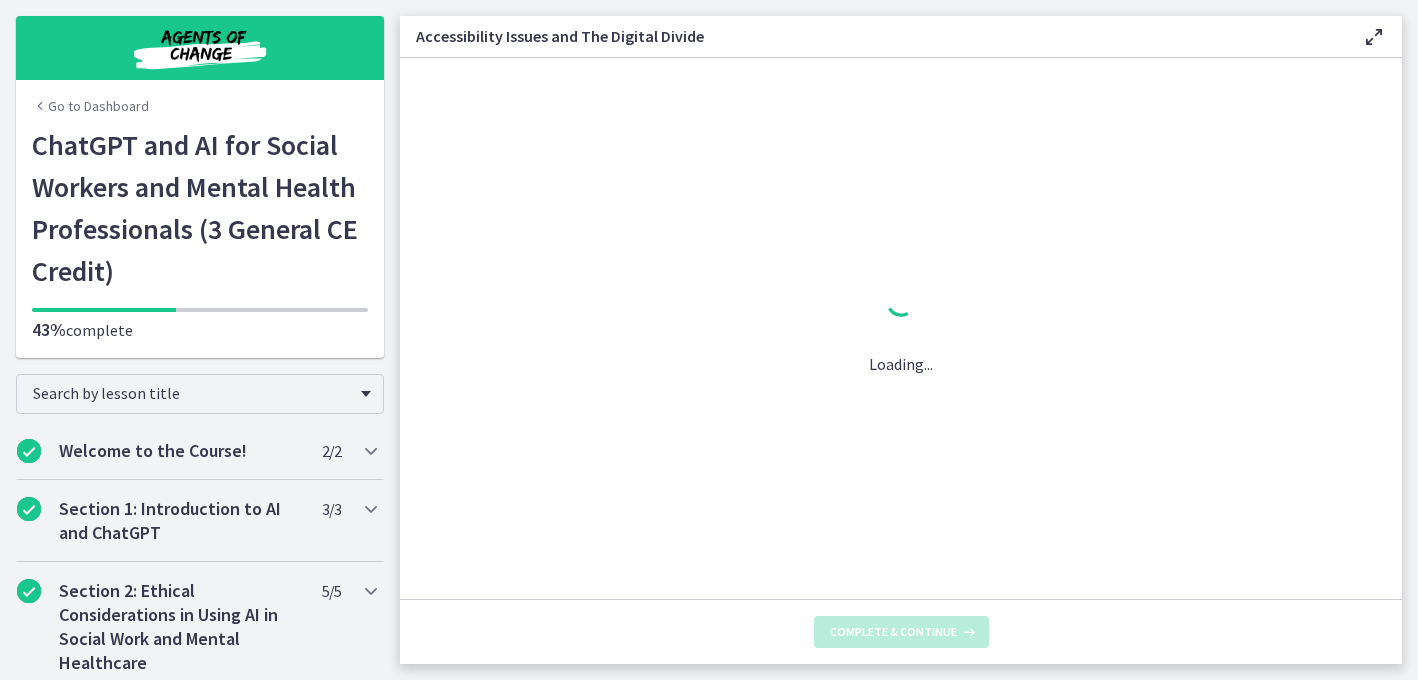 scroll, scrollTop: 0, scrollLeft: 0, axis: both 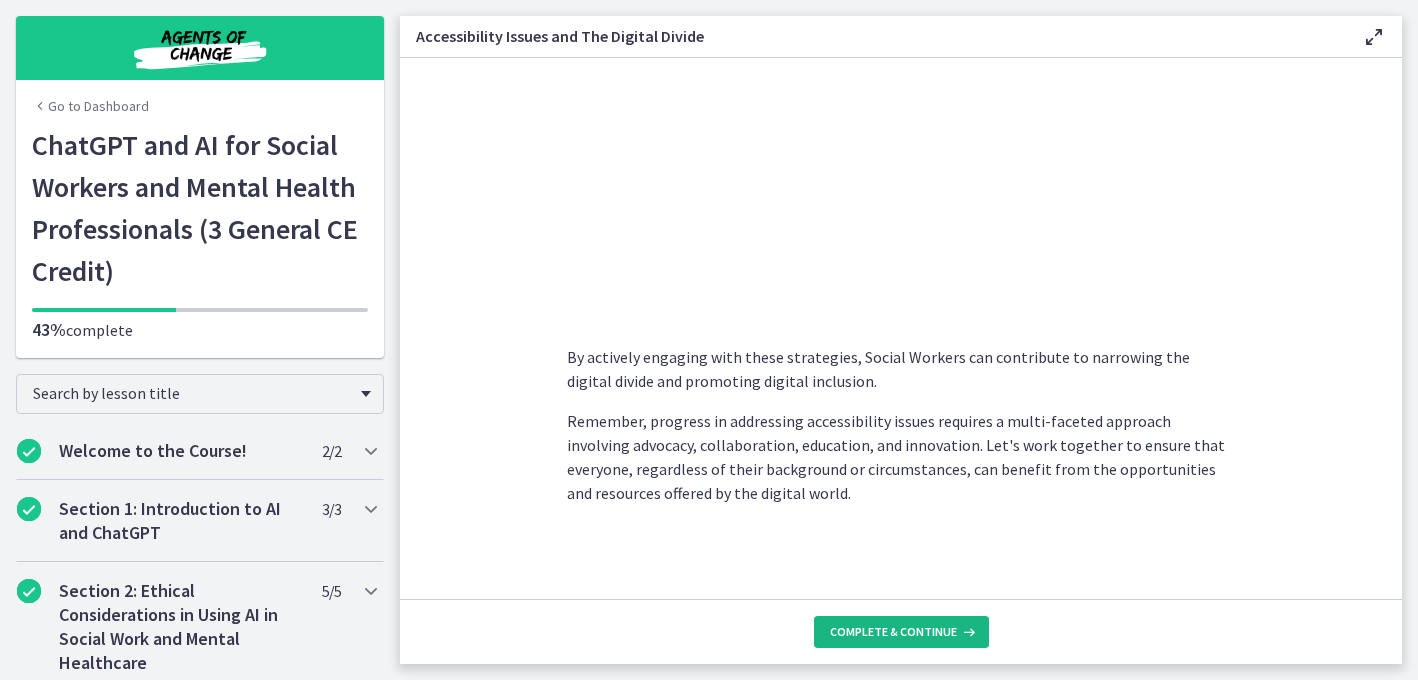 click on "Complete & continue" at bounding box center [901, 632] 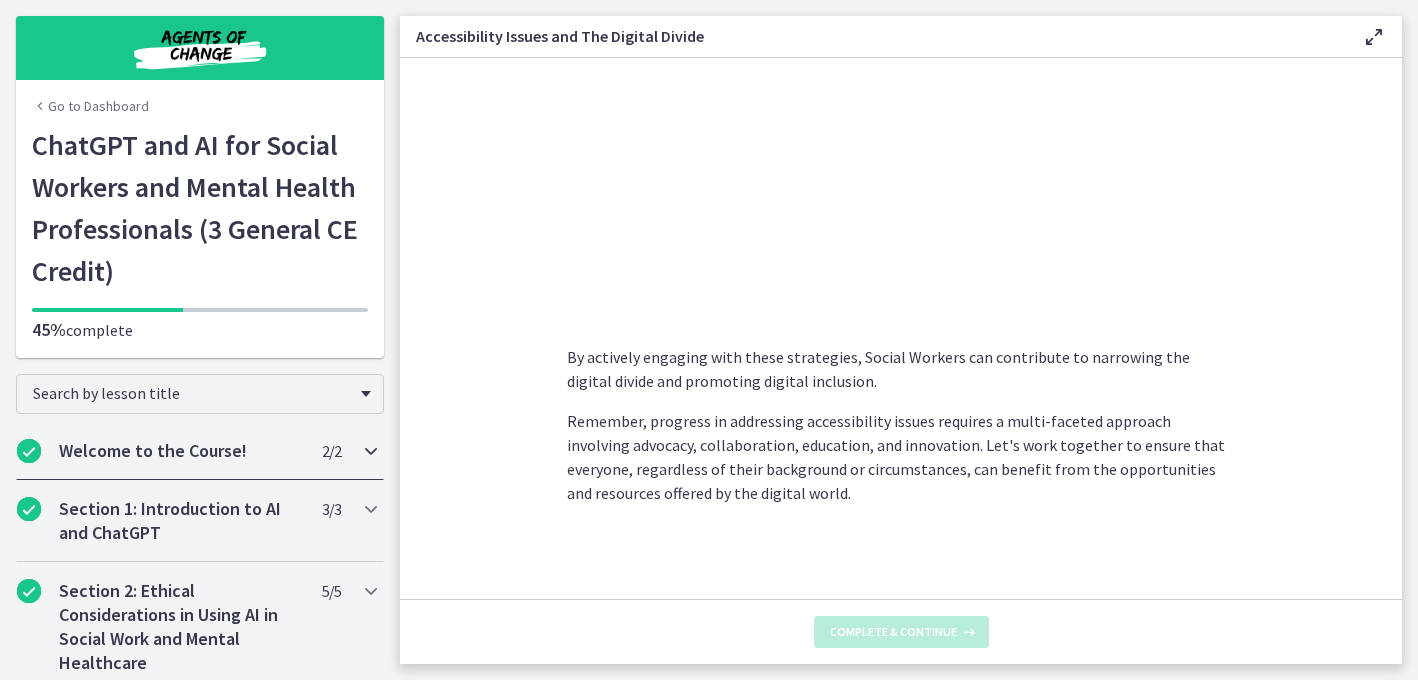 scroll, scrollTop: 0, scrollLeft: 0, axis: both 